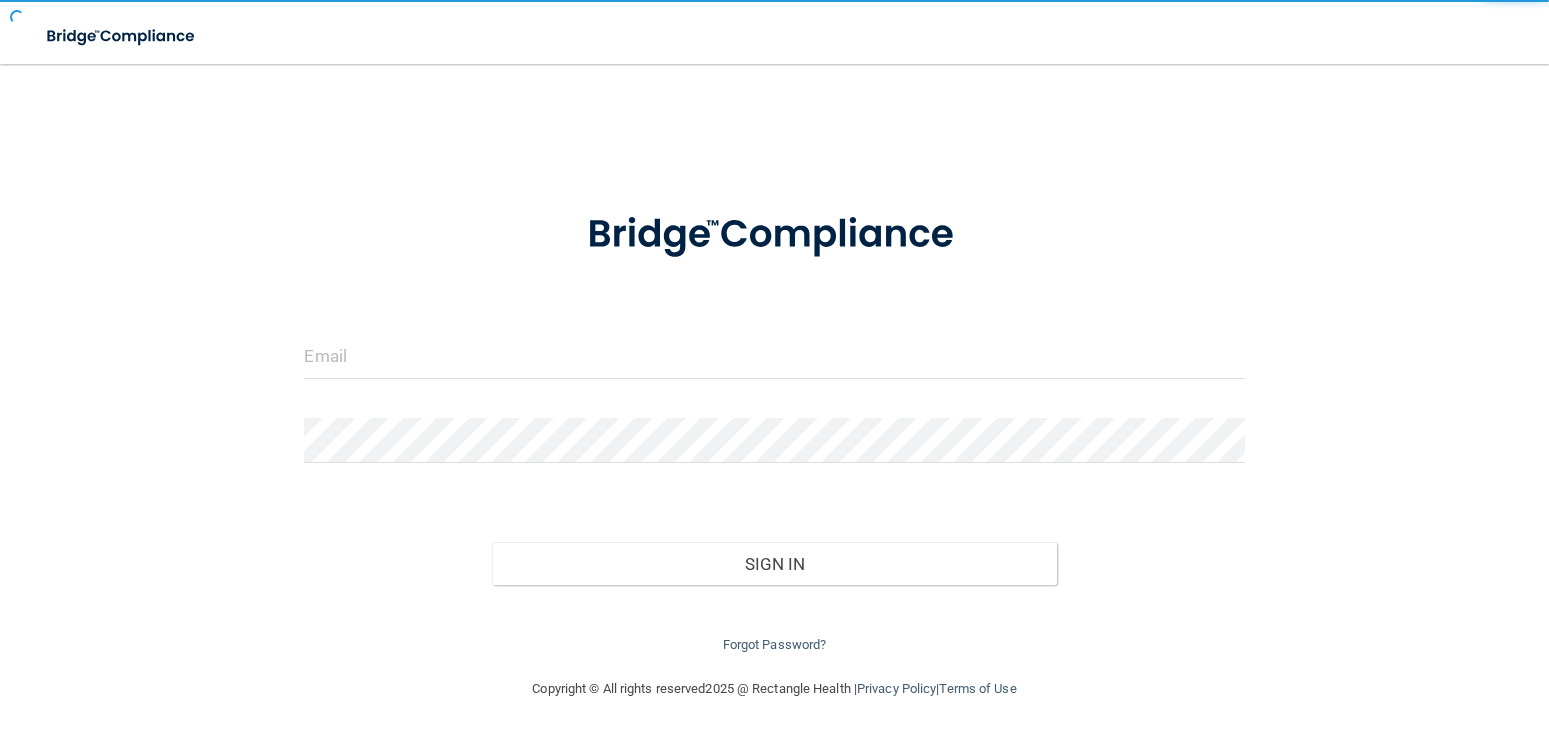 scroll, scrollTop: 0, scrollLeft: 0, axis: both 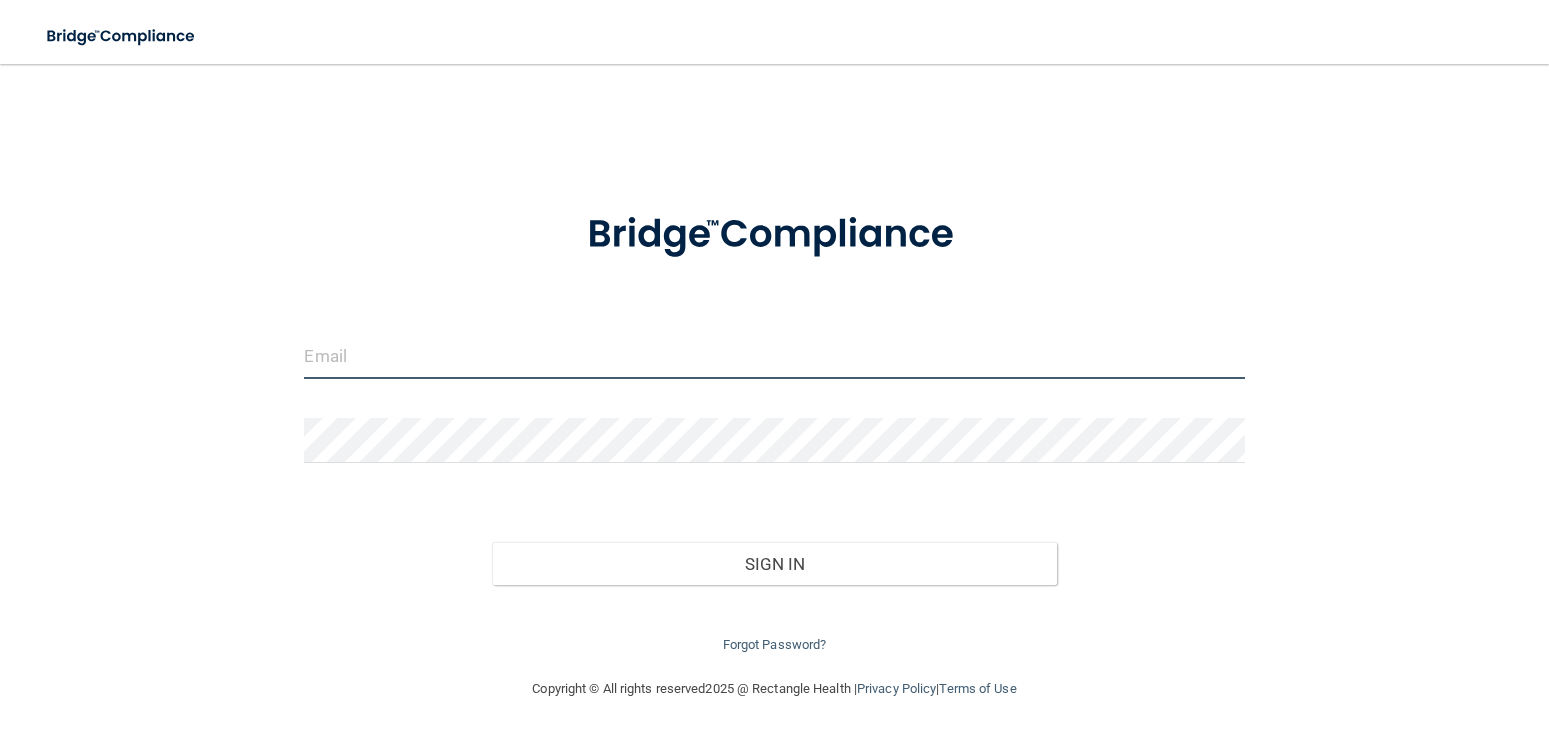 click at bounding box center (774, 356) 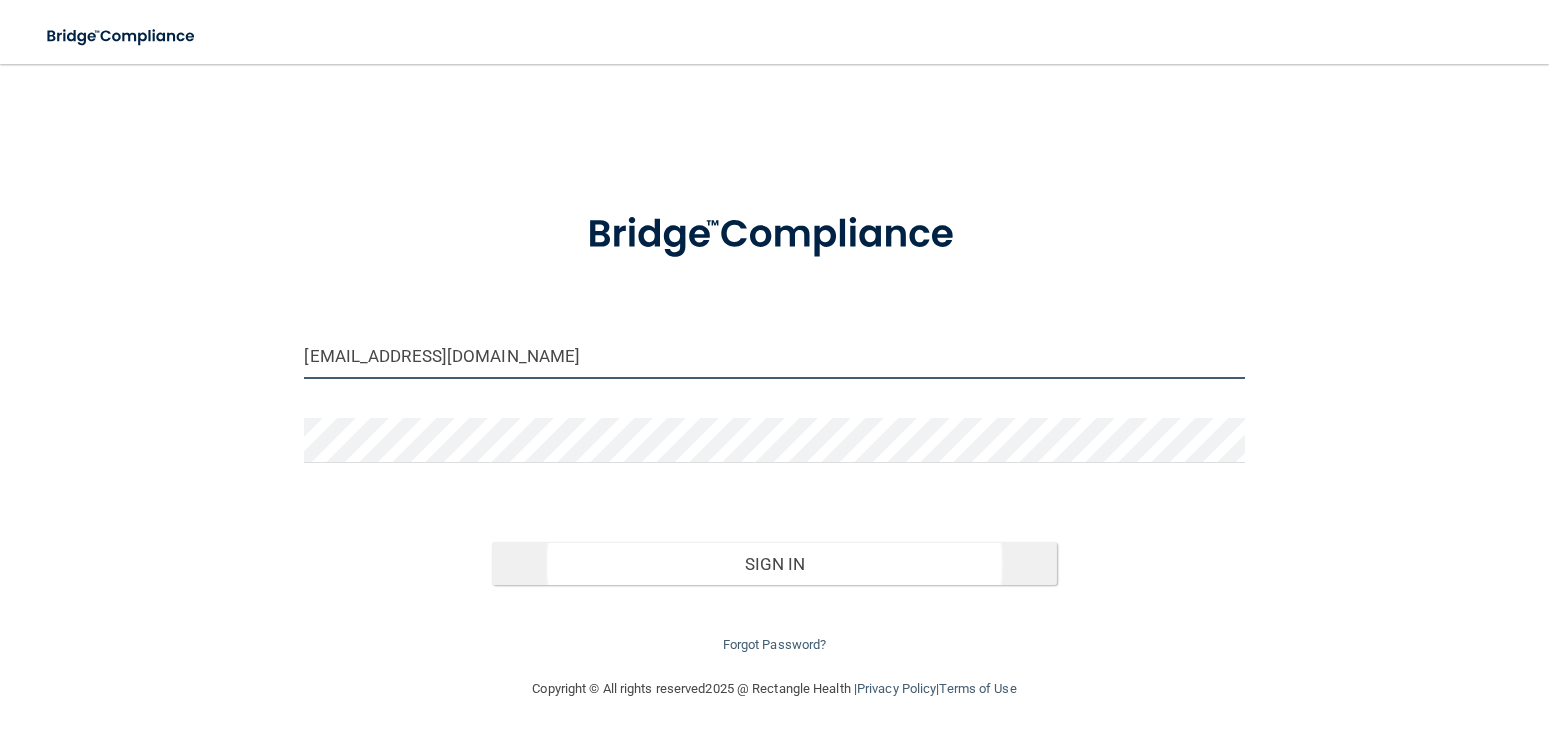 type on "[EMAIL_ADDRESS][DOMAIN_NAME]" 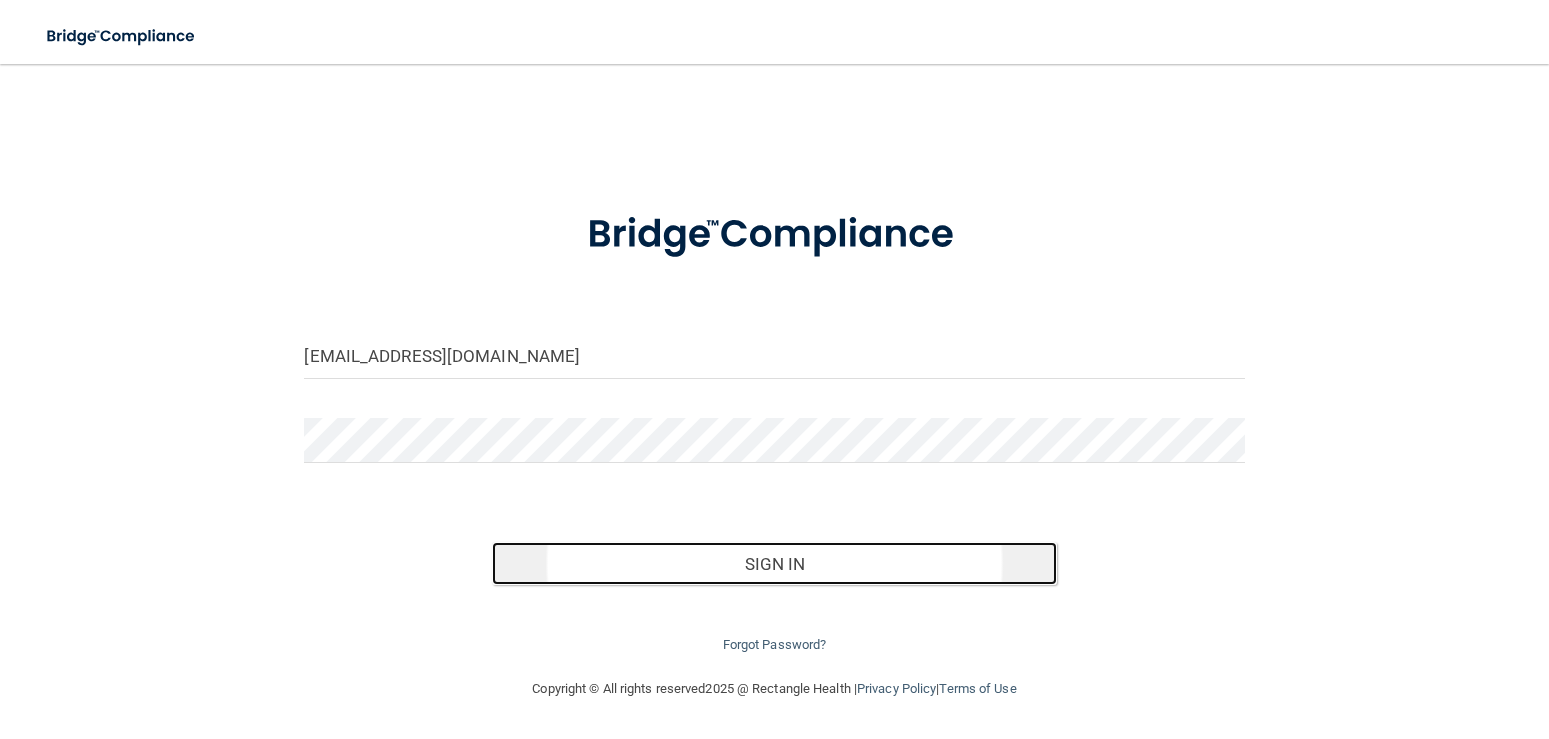 click on "Sign In" at bounding box center [774, 564] 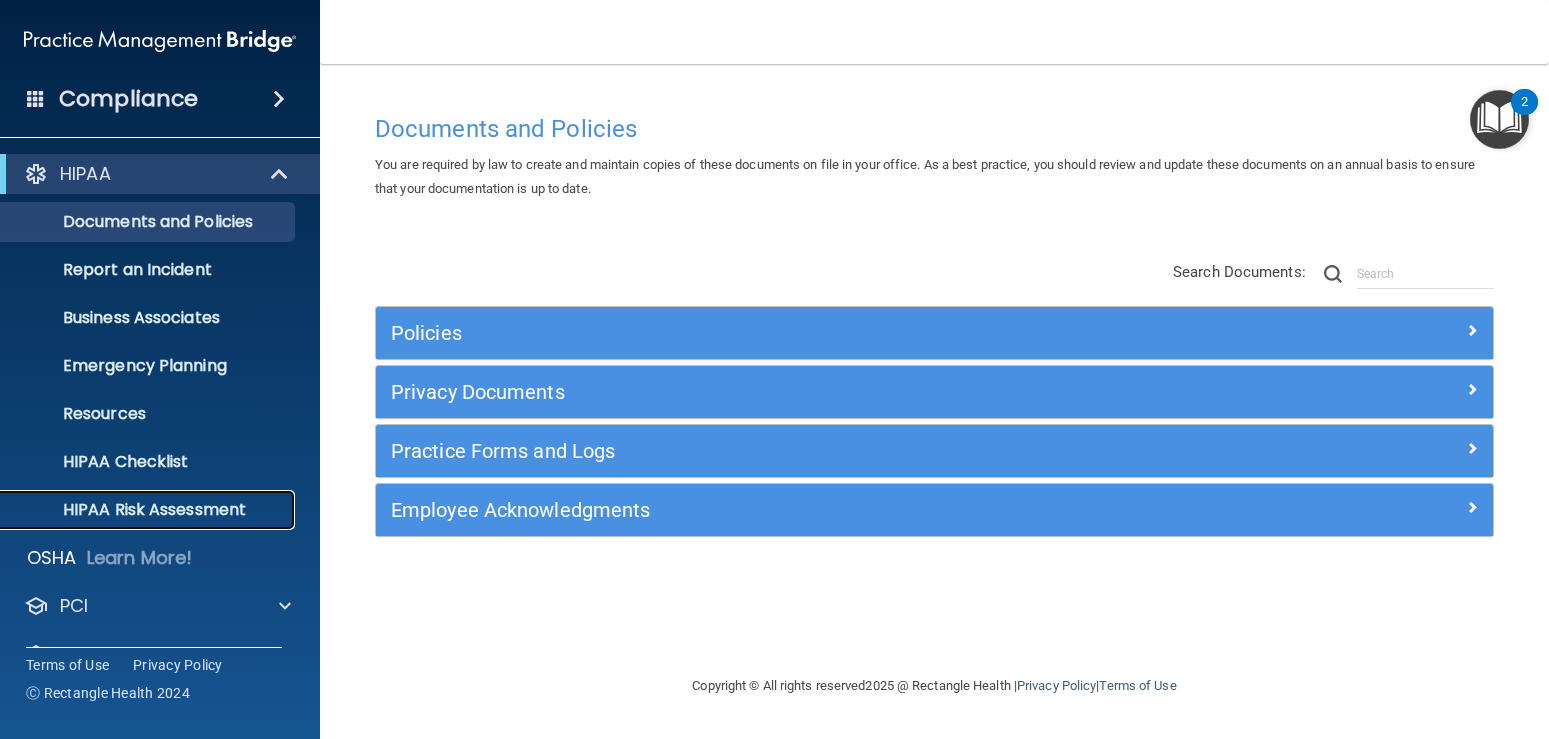 click on "HIPAA Risk Assessment" at bounding box center [149, 510] 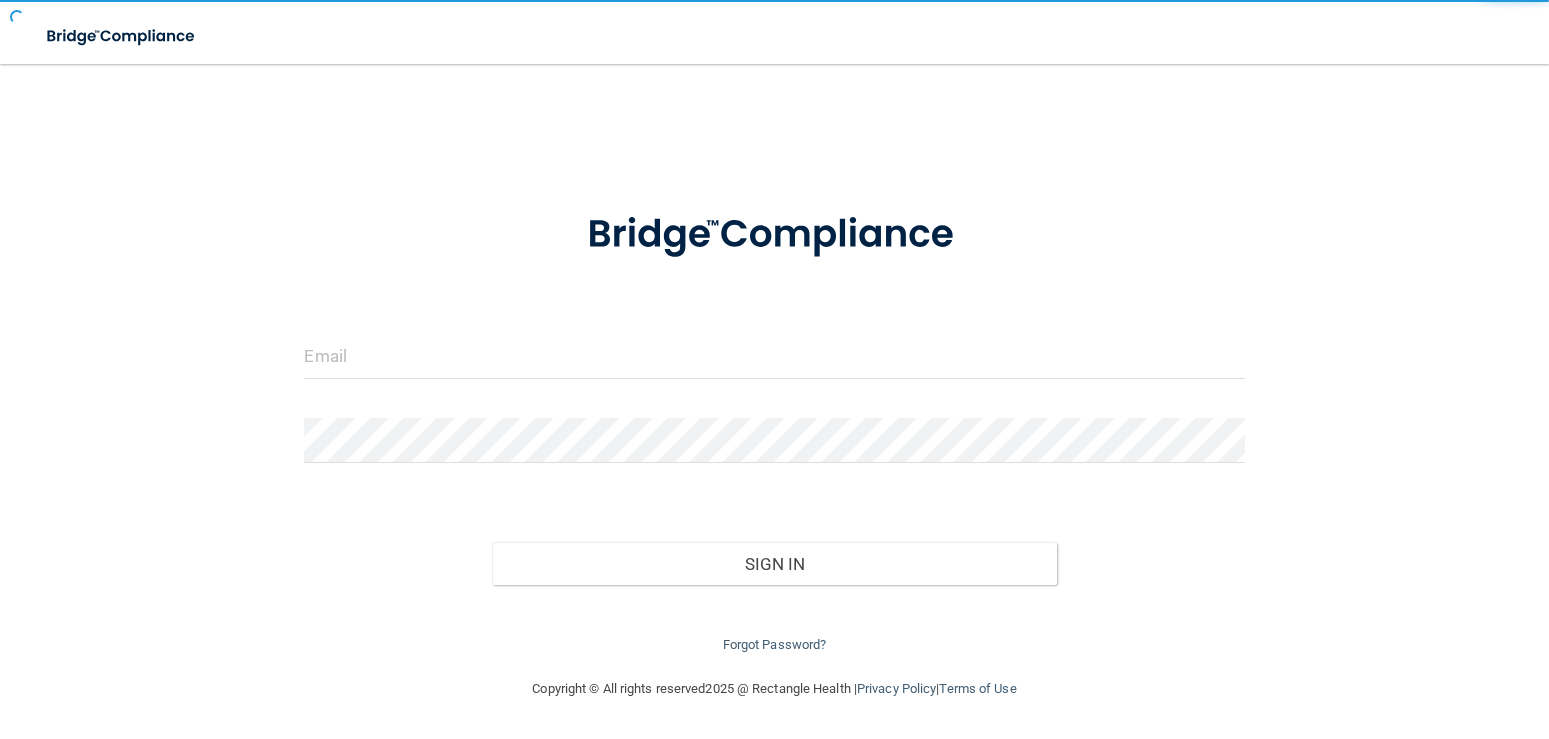 scroll, scrollTop: 0, scrollLeft: 0, axis: both 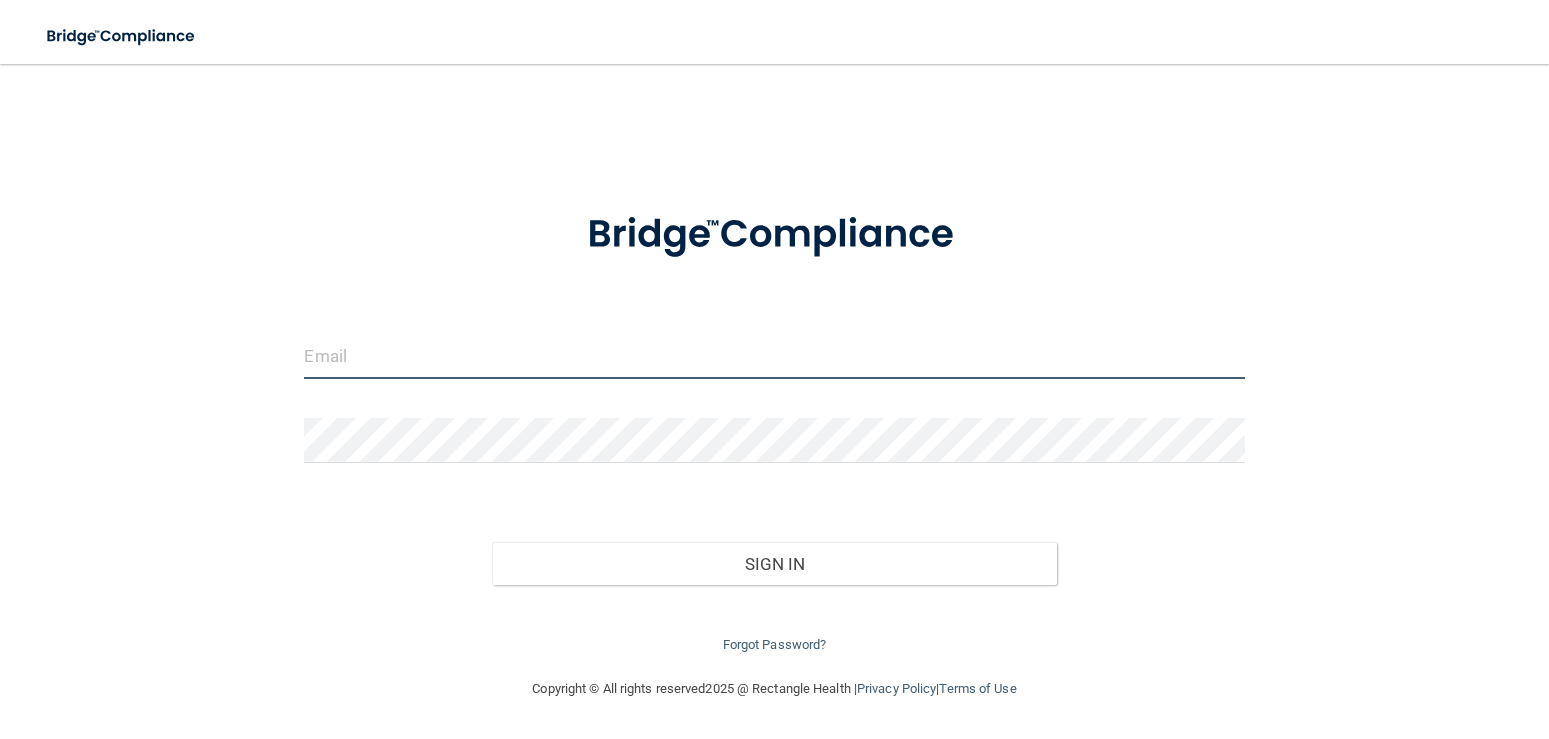 click at bounding box center [774, 356] 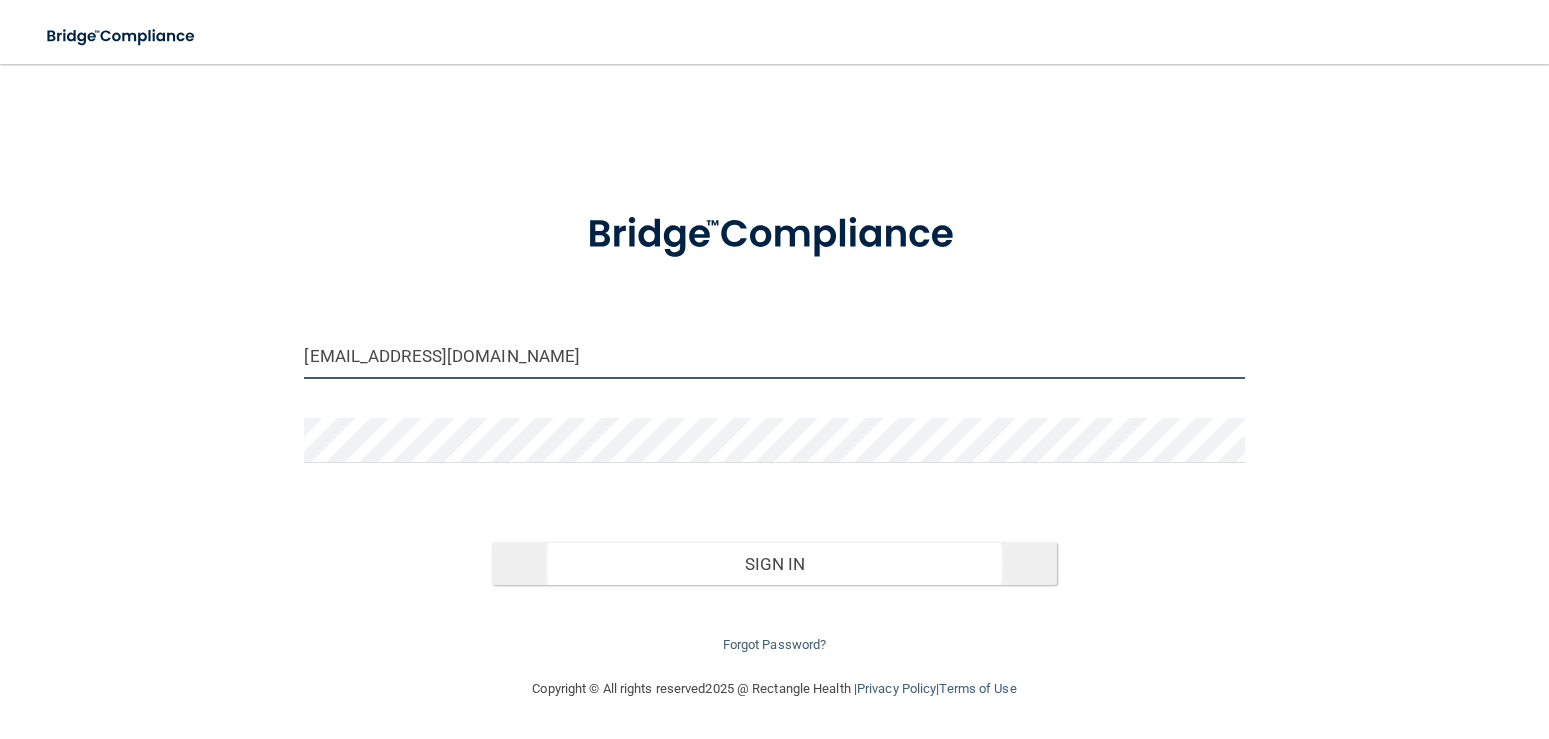 type on "[EMAIL_ADDRESS][DOMAIN_NAME]" 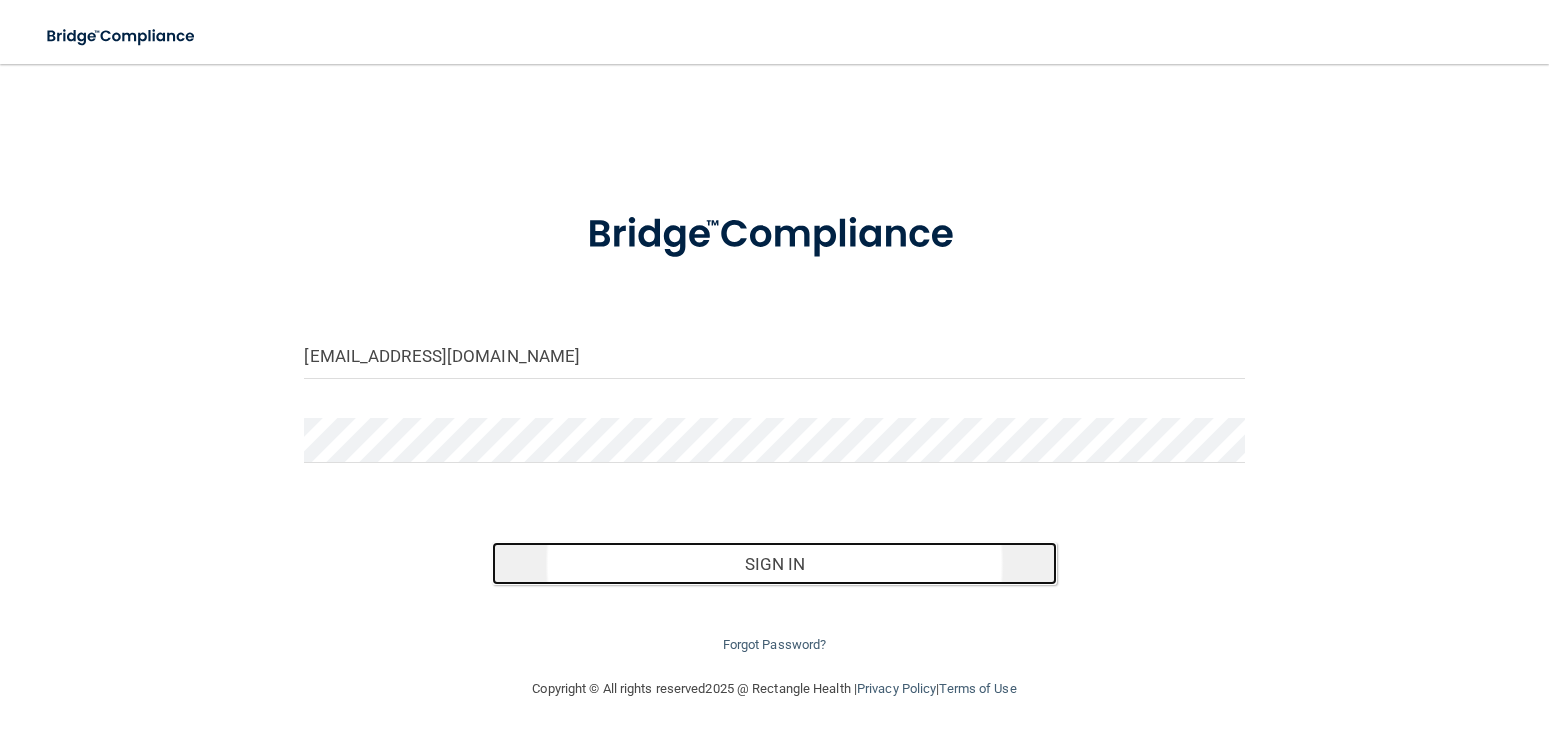 click on "Sign In" at bounding box center (774, 564) 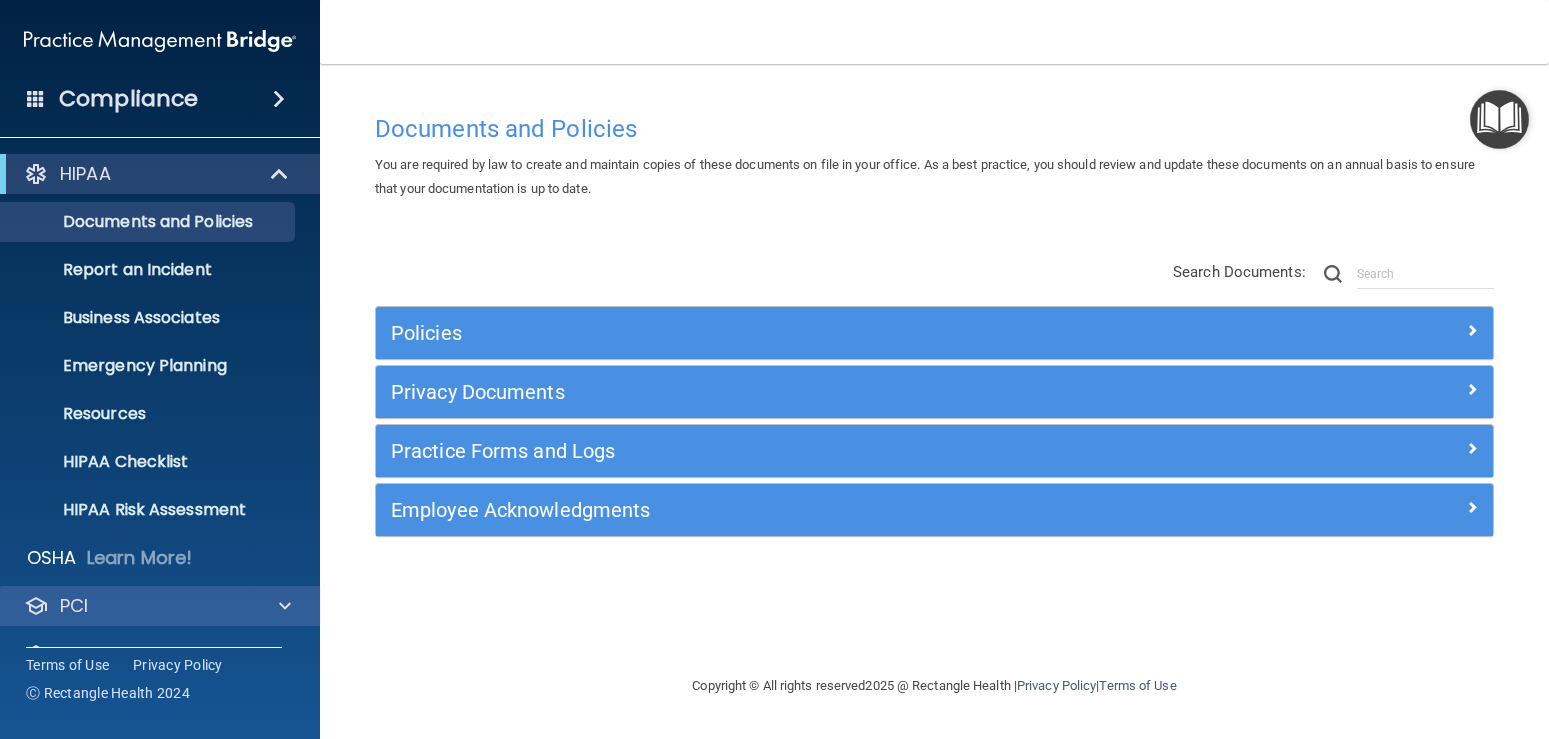 click on "PCI" at bounding box center [160, 606] 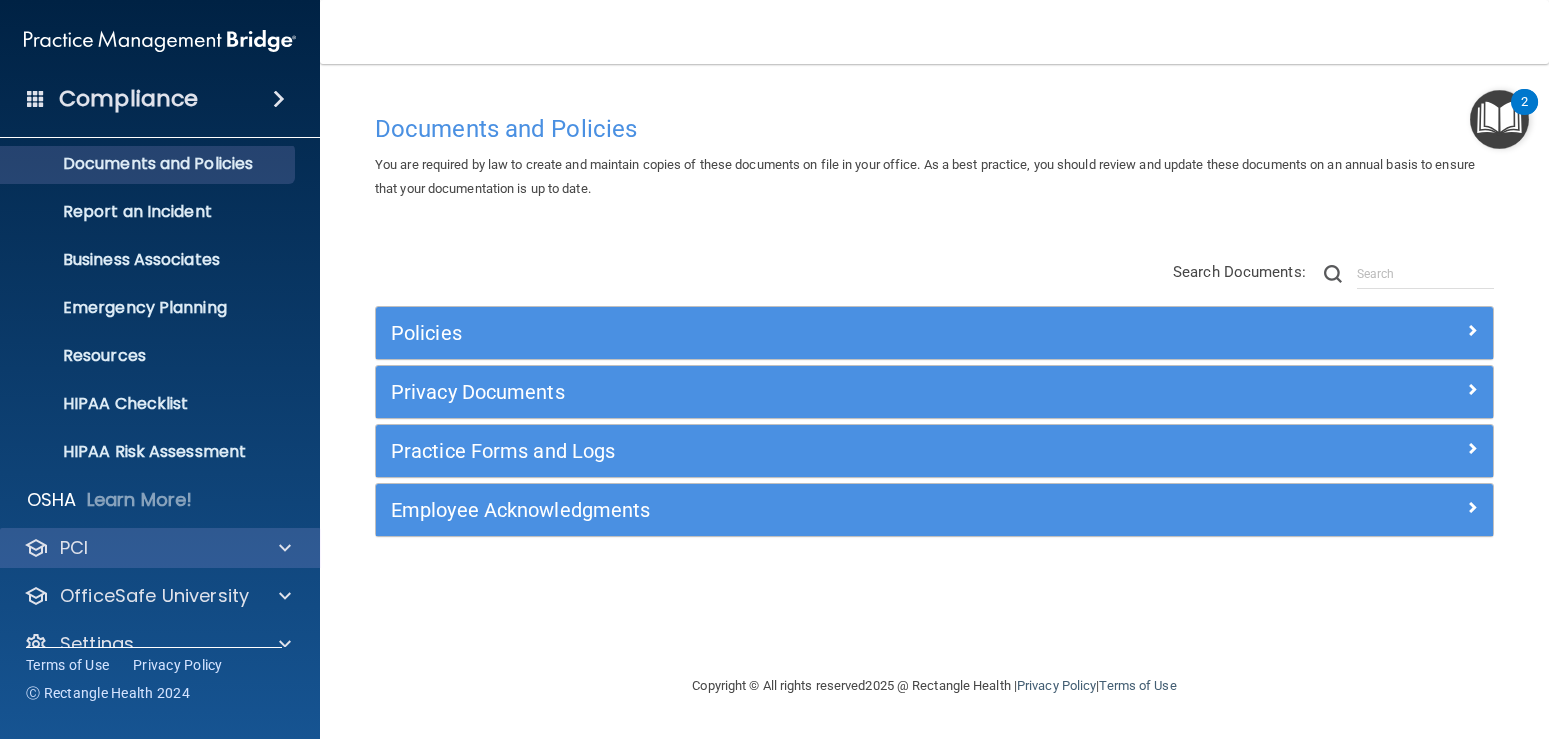 scroll, scrollTop: 91, scrollLeft: 0, axis: vertical 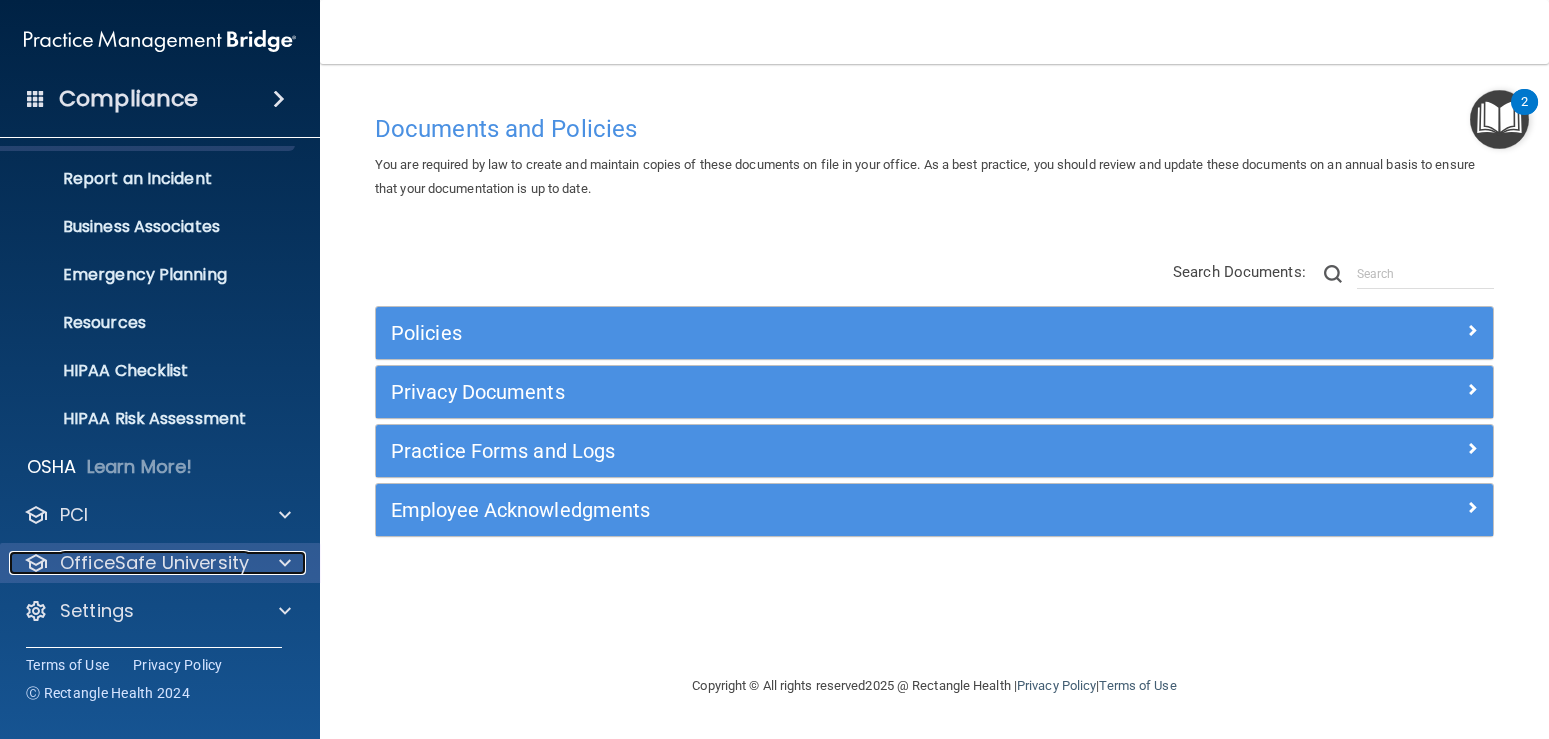 click on "OfficeSafe University" at bounding box center [154, 563] 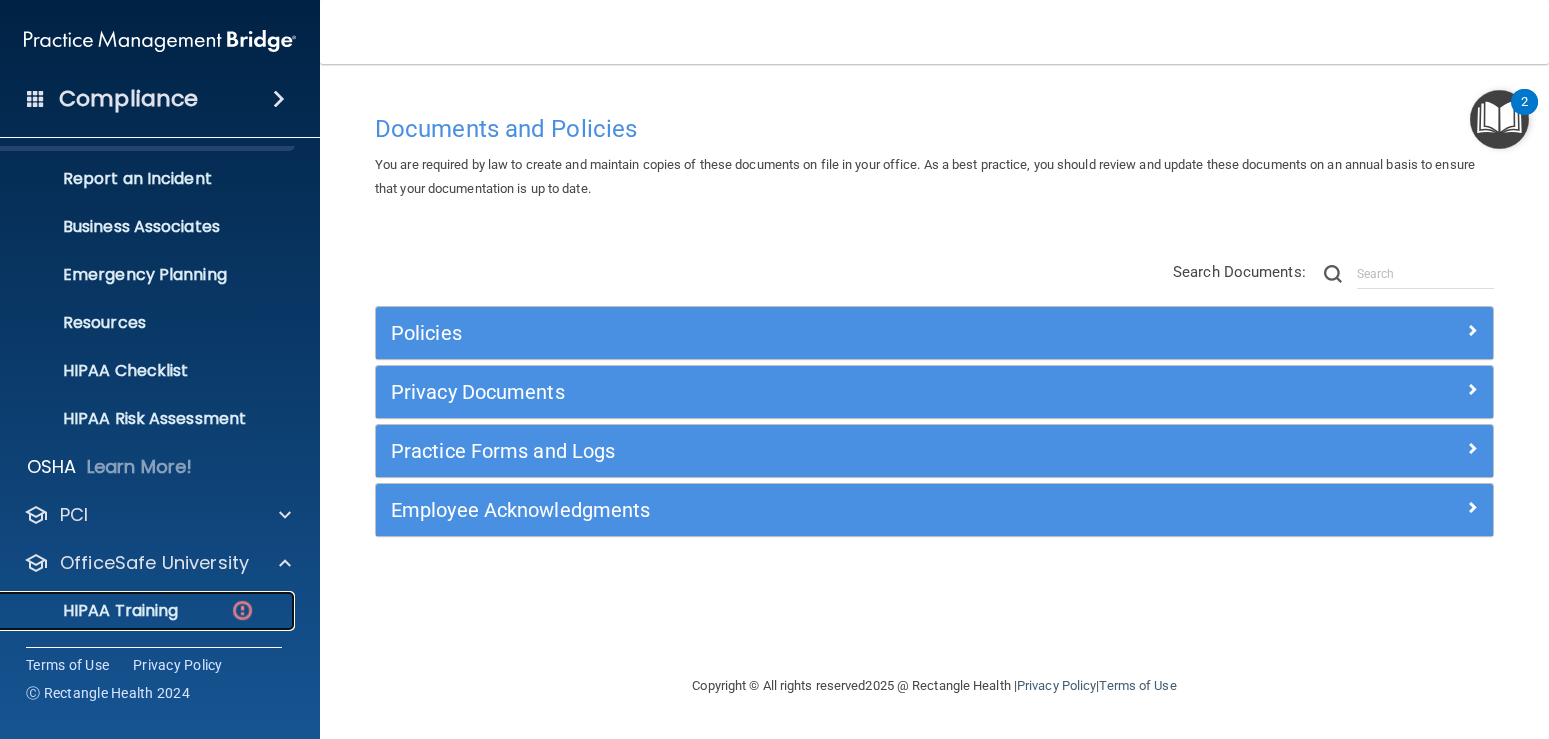 click on "HIPAA Training" at bounding box center (95, 611) 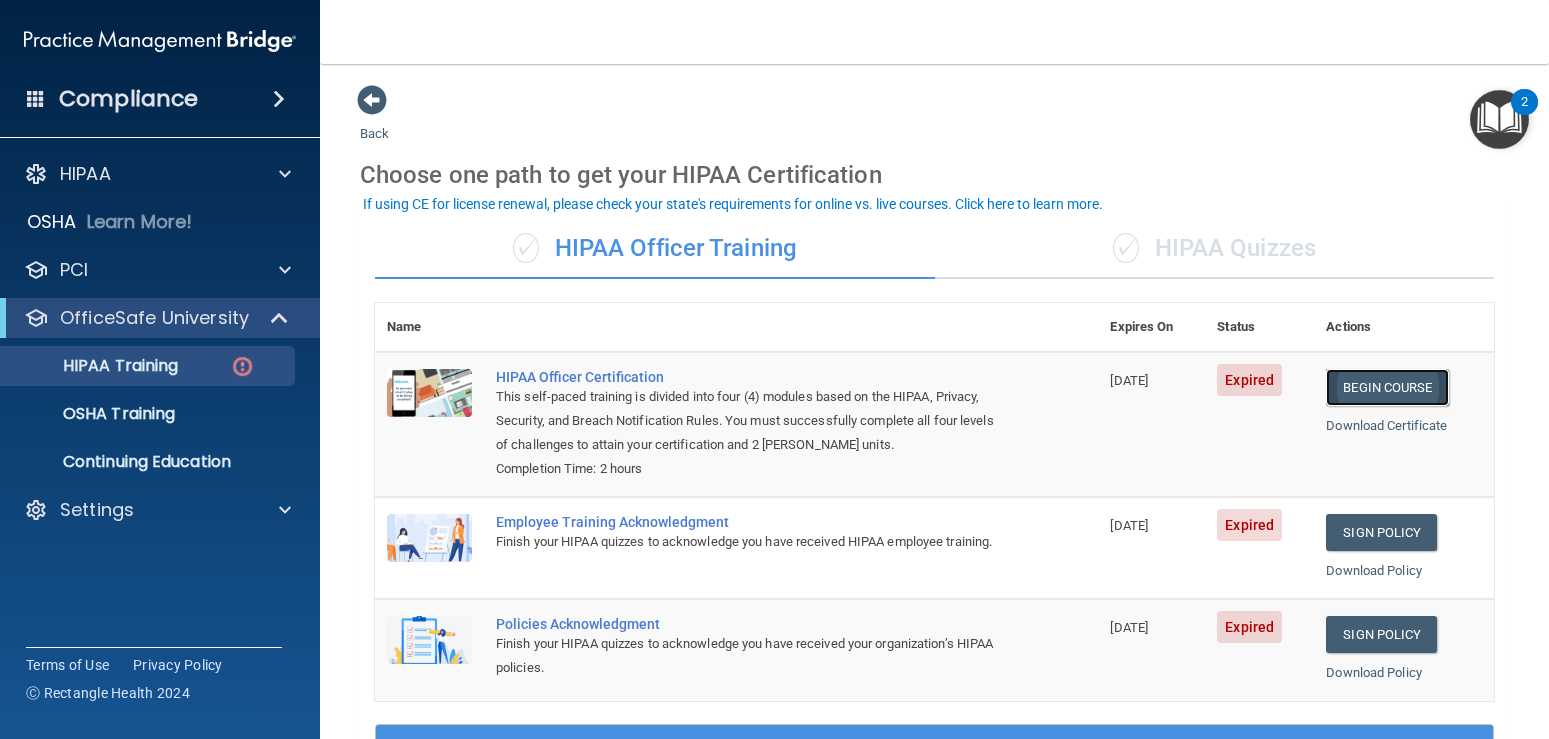 click on "Begin Course" at bounding box center (1387, 387) 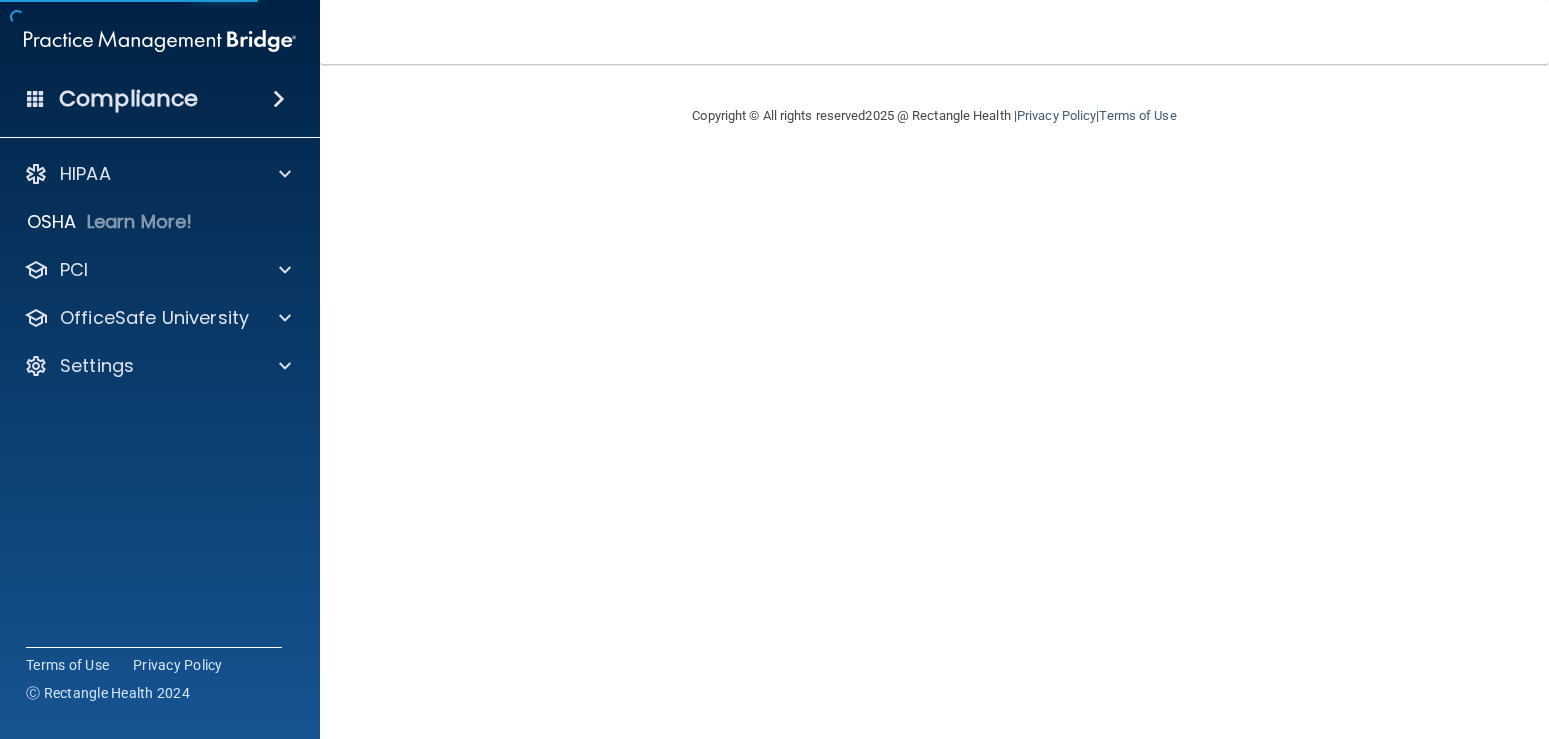 scroll, scrollTop: 0, scrollLeft: 0, axis: both 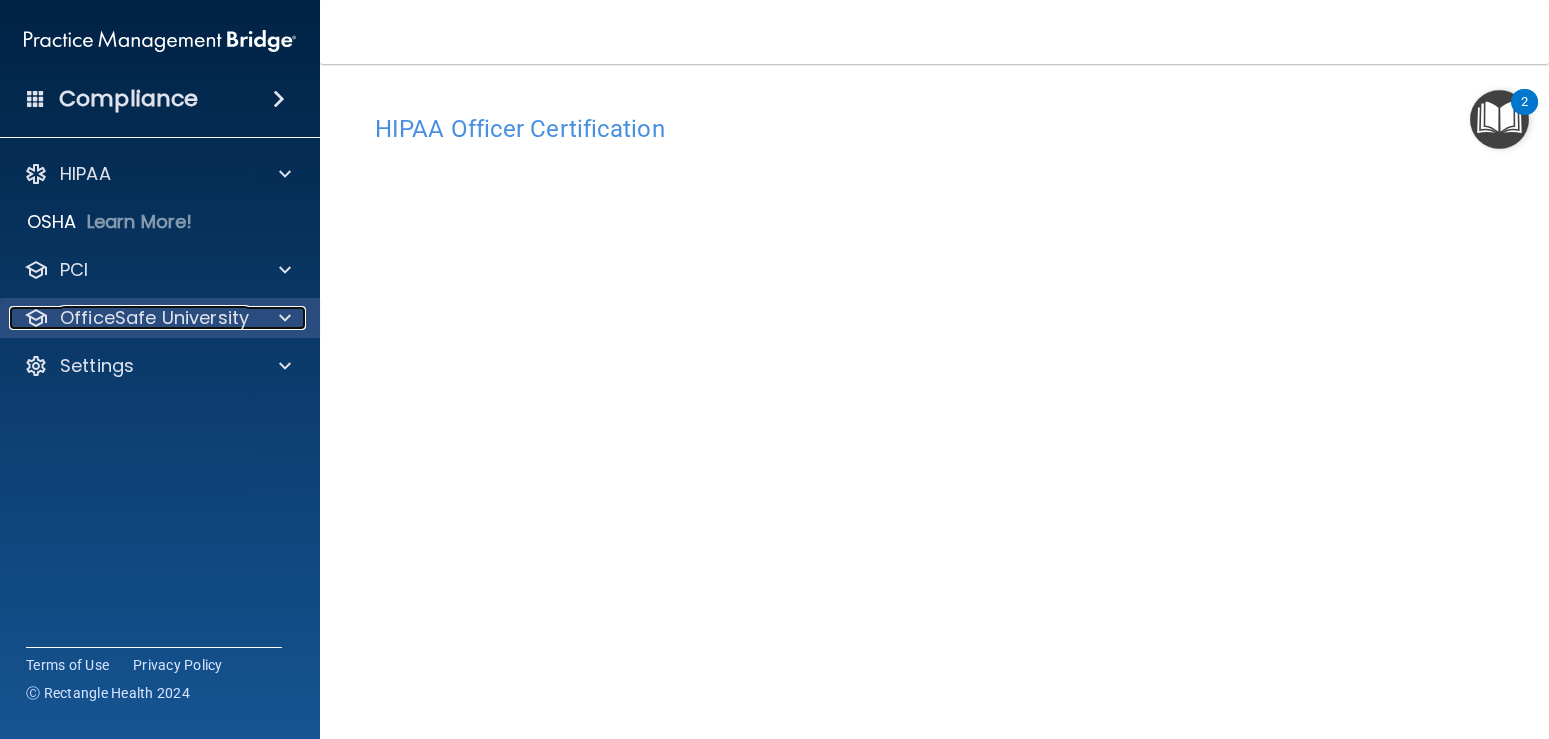 click on "OfficeSafe University" at bounding box center [154, 318] 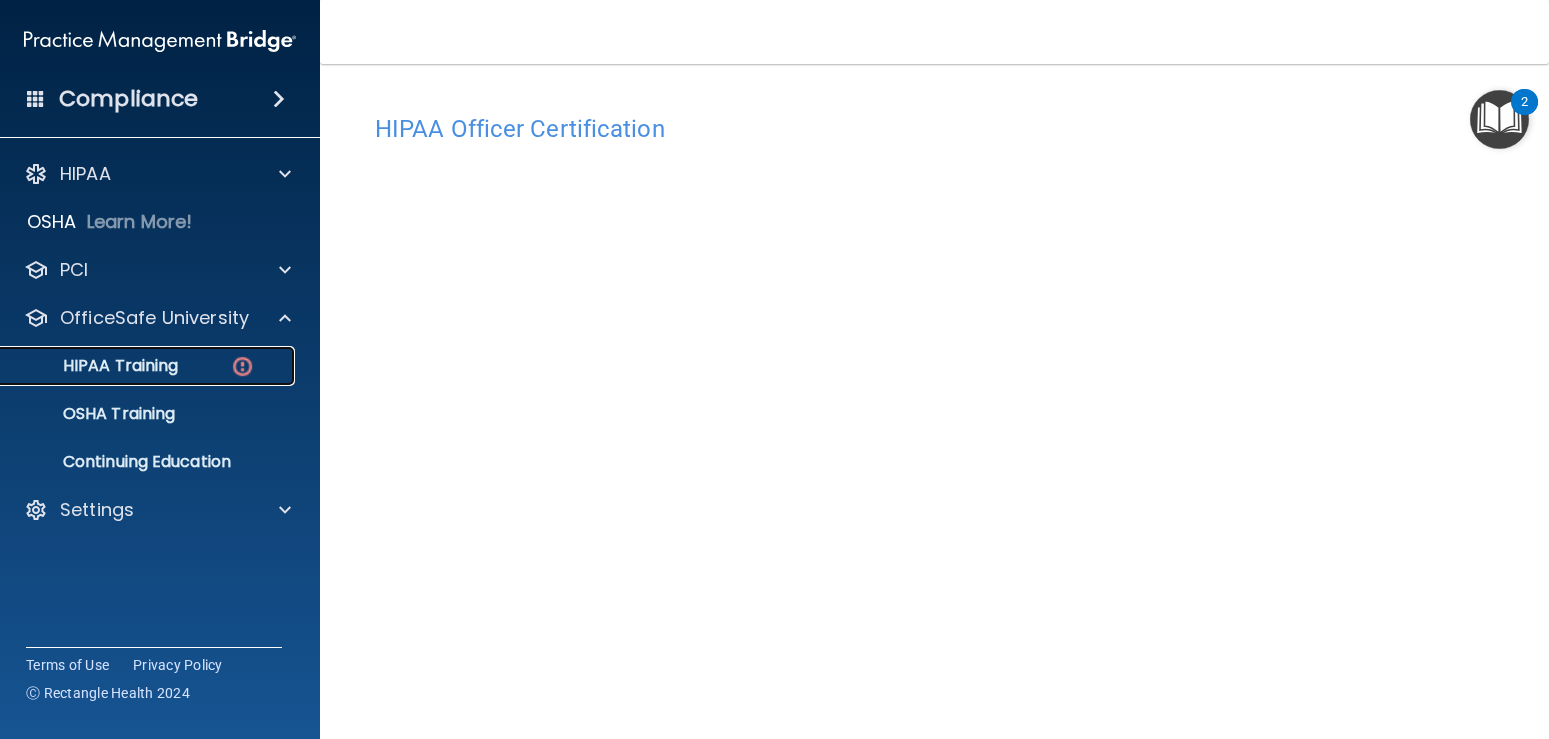 click on "HIPAA Training" at bounding box center [95, 366] 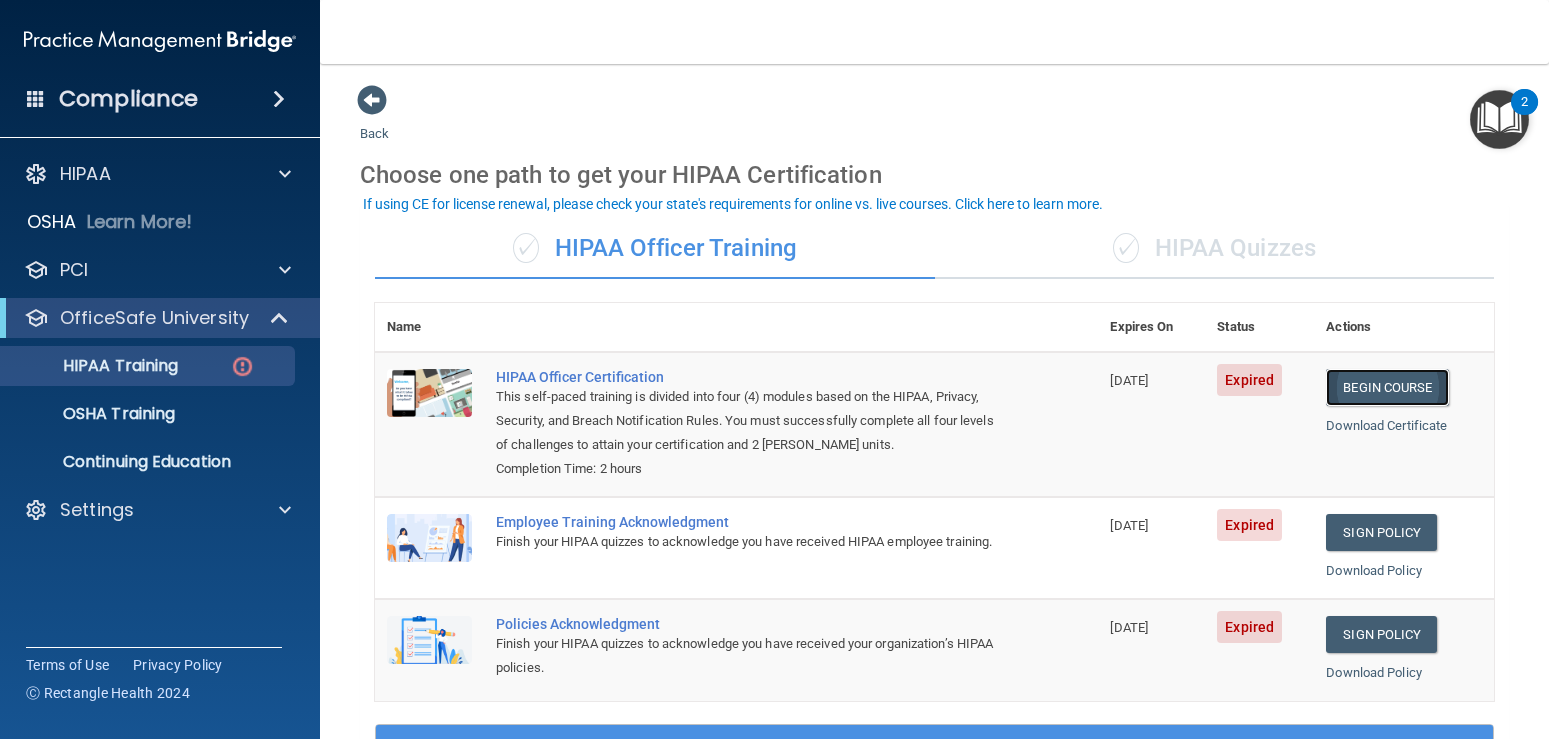 click on "Begin Course" at bounding box center [1387, 387] 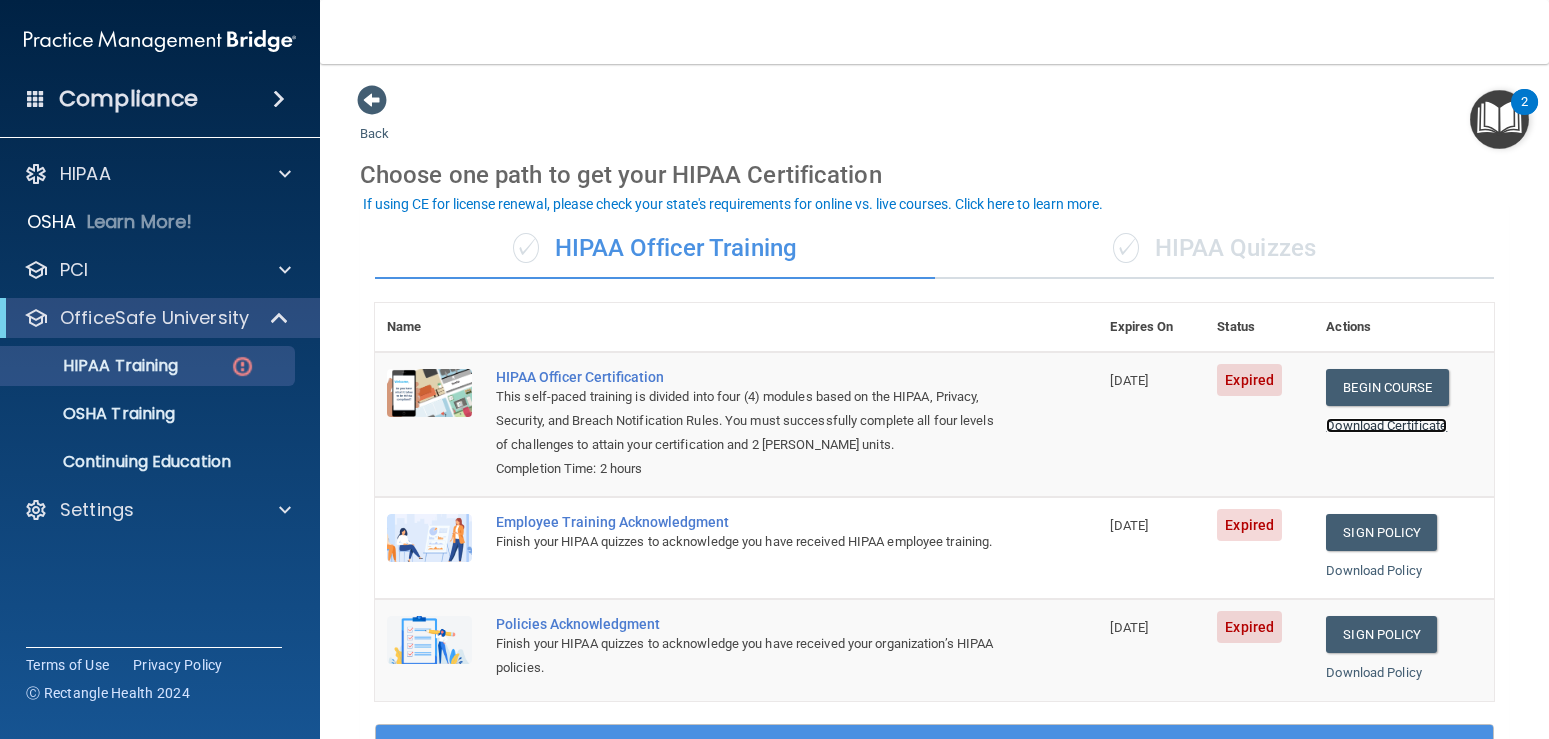 click on "Download Certificate" at bounding box center [1386, 425] 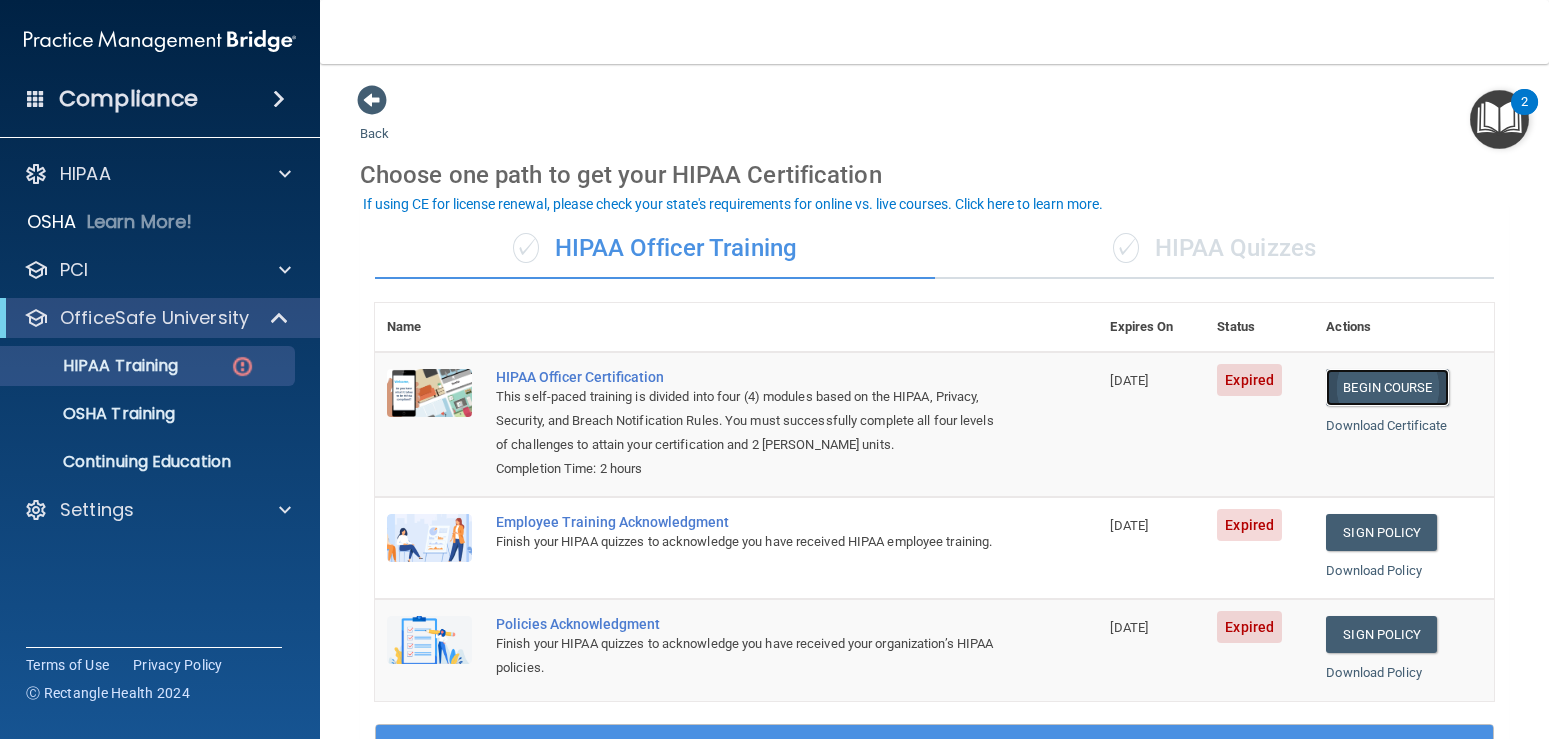 click on "Begin Course" at bounding box center [1387, 387] 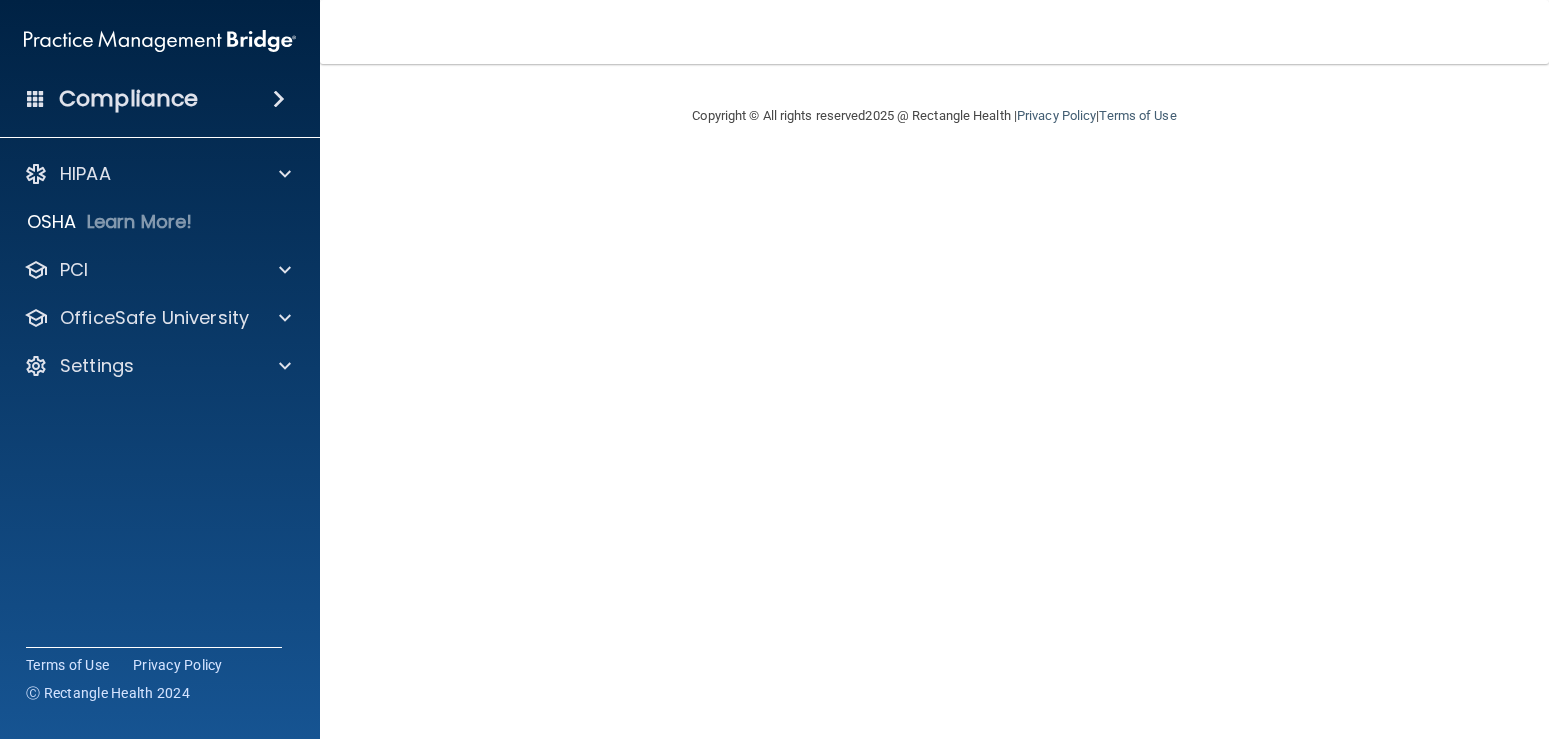scroll, scrollTop: 0, scrollLeft: 0, axis: both 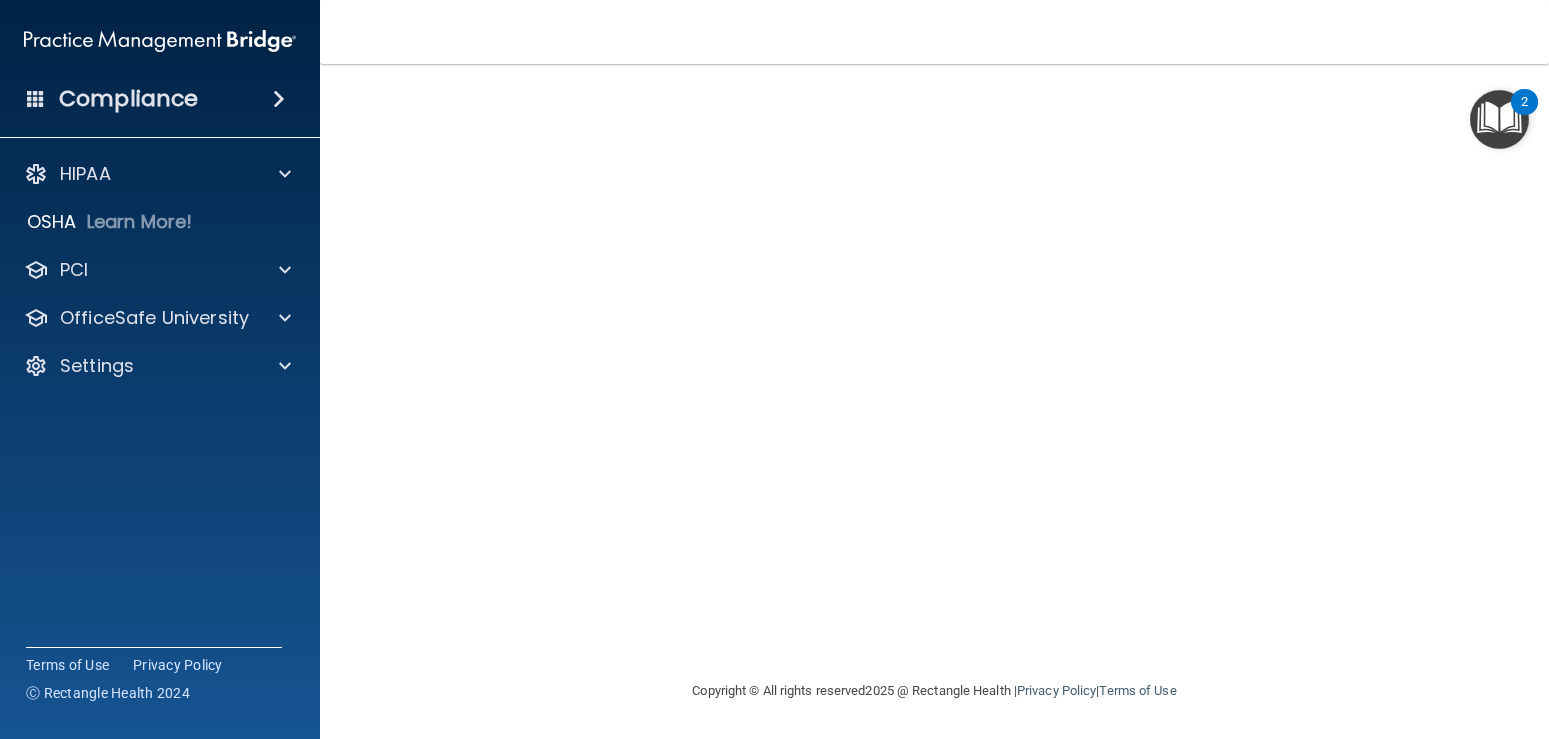 click on "HIPAA
Documents and Policies                 Report an Incident               Business Associates               Emergency Planning               Resources               HIPAA Checklist               HIPAA Risk Assessment
OSHA   Learn More!
PCI
PCI Compliance                Merchant Savings Calculator
[GEOGRAPHIC_DATA]
HIPAA Training                   OSHA Training                   Continuing Education
Settings
My Account               My Users               Services               Refer A Practice               Sign Out" at bounding box center (160, 274) 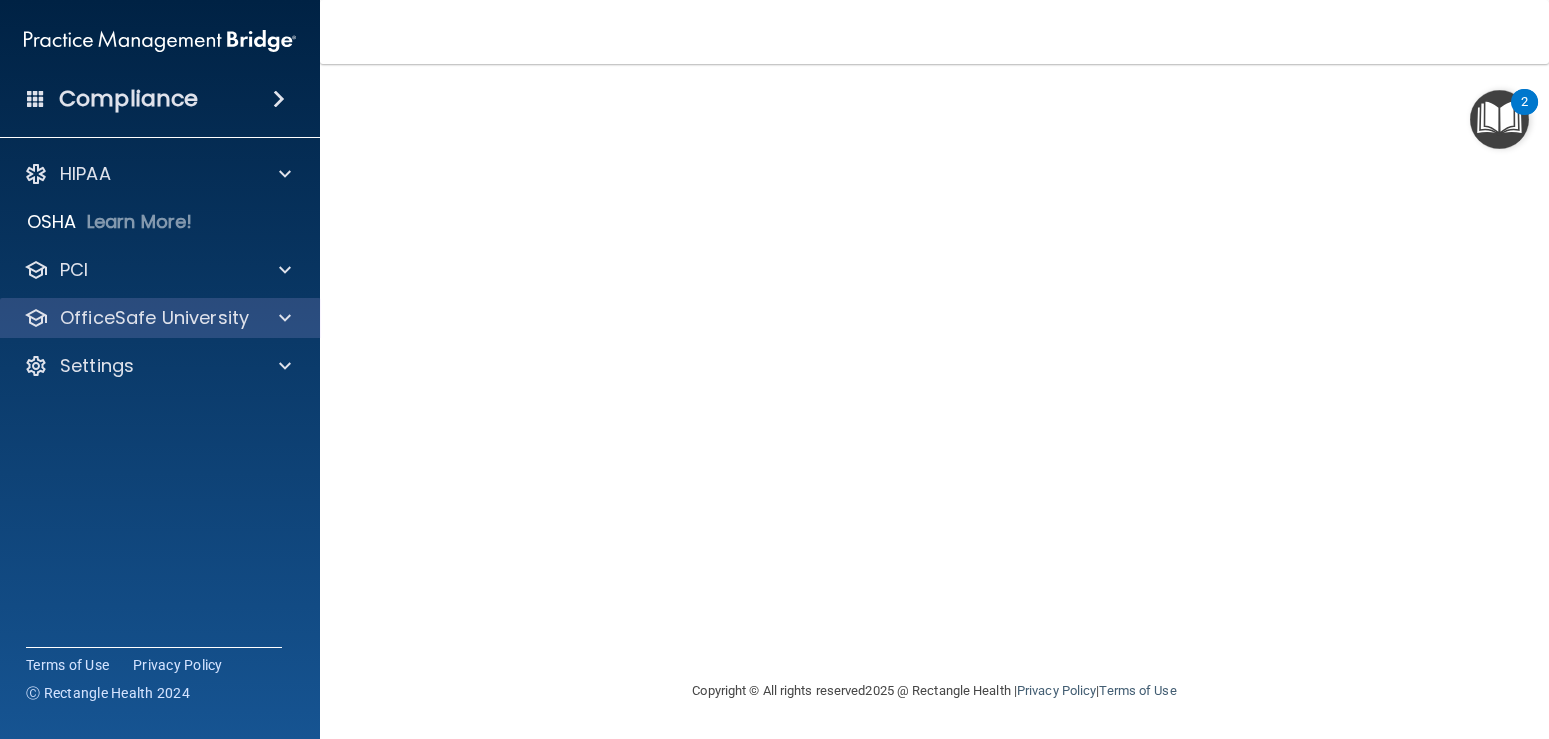 click on "OfficeSafe University" at bounding box center (160, 318) 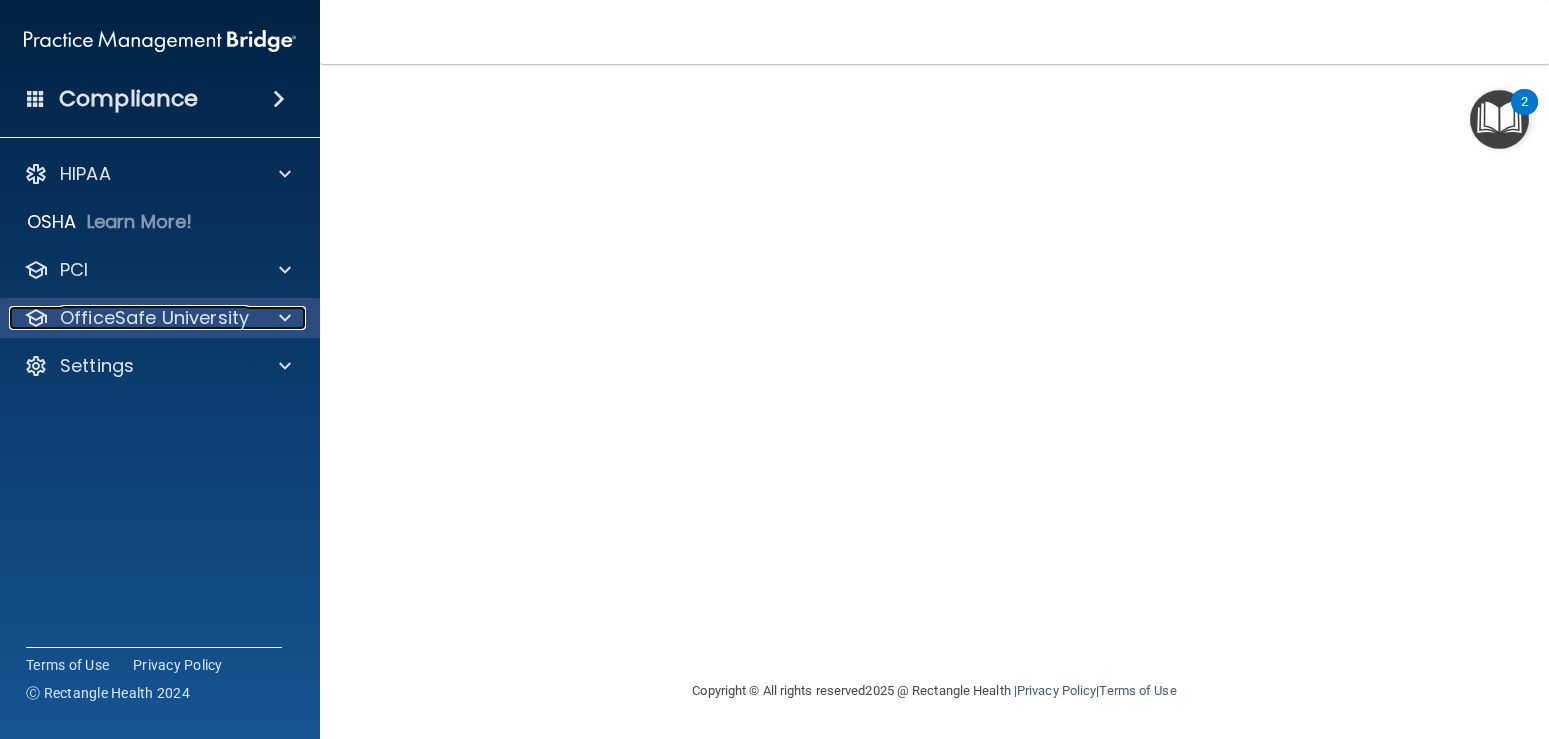 click on "OfficeSafe University" at bounding box center (154, 318) 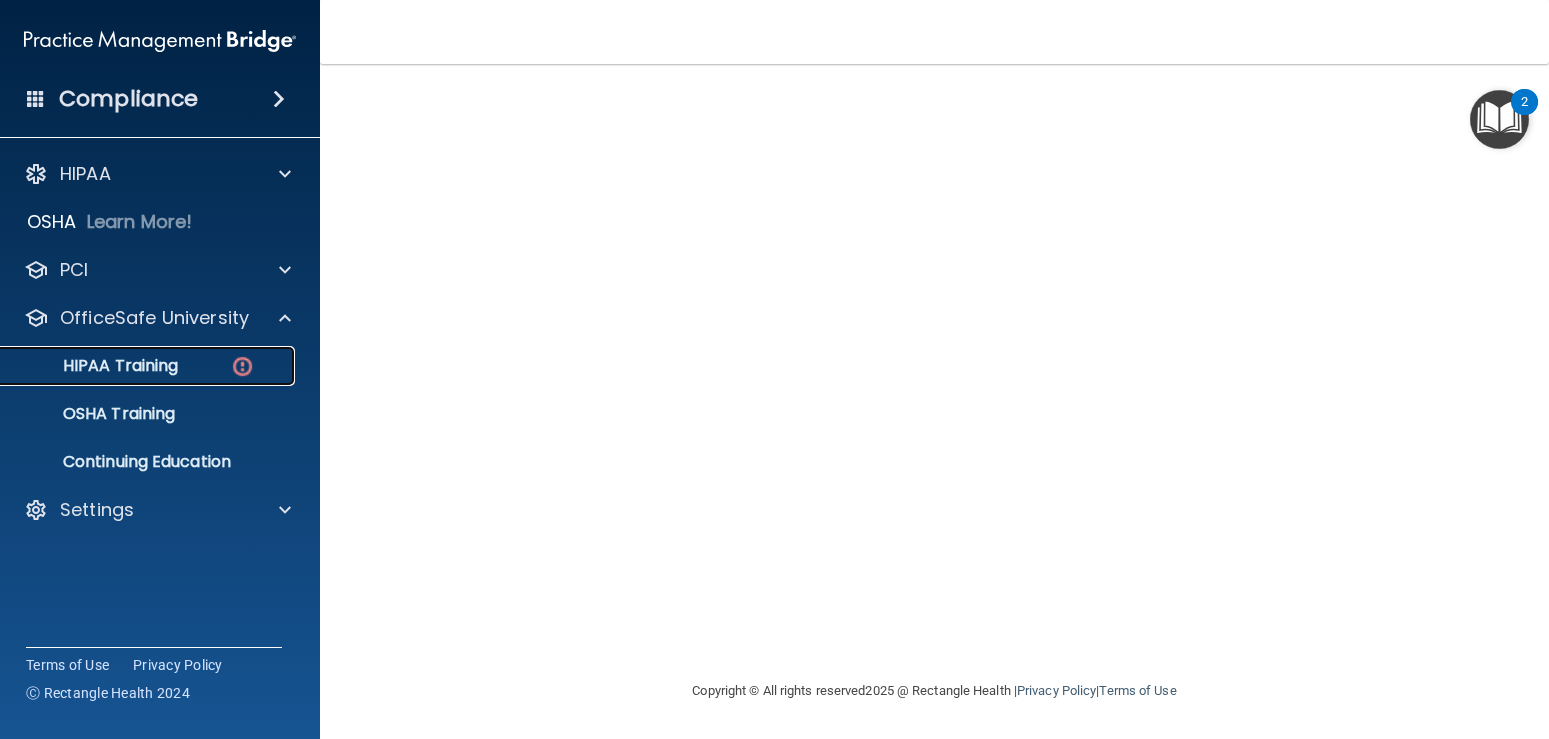 click on "HIPAA Training" at bounding box center [149, 366] 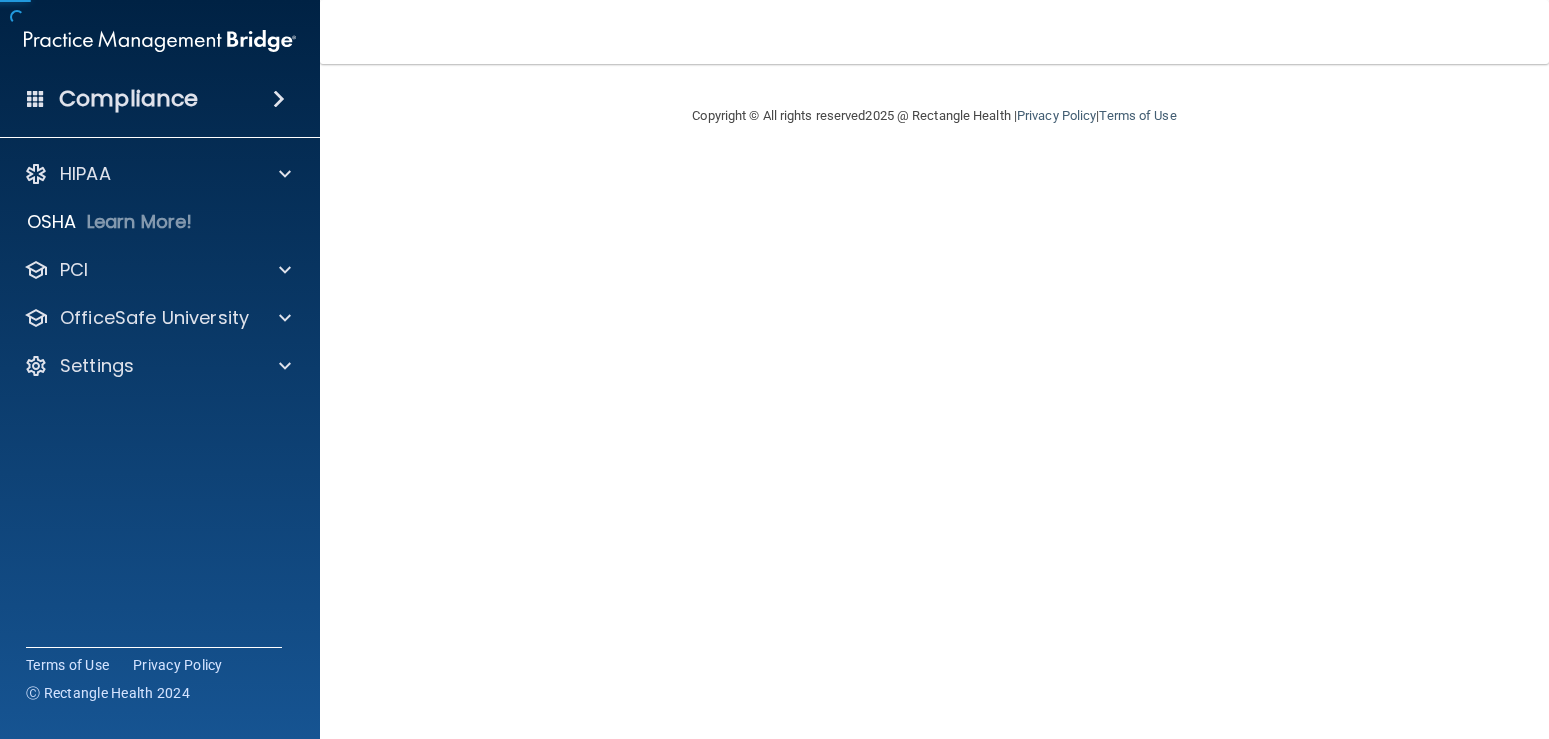 scroll, scrollTop: 0, scrollLeft: 0, axis: both 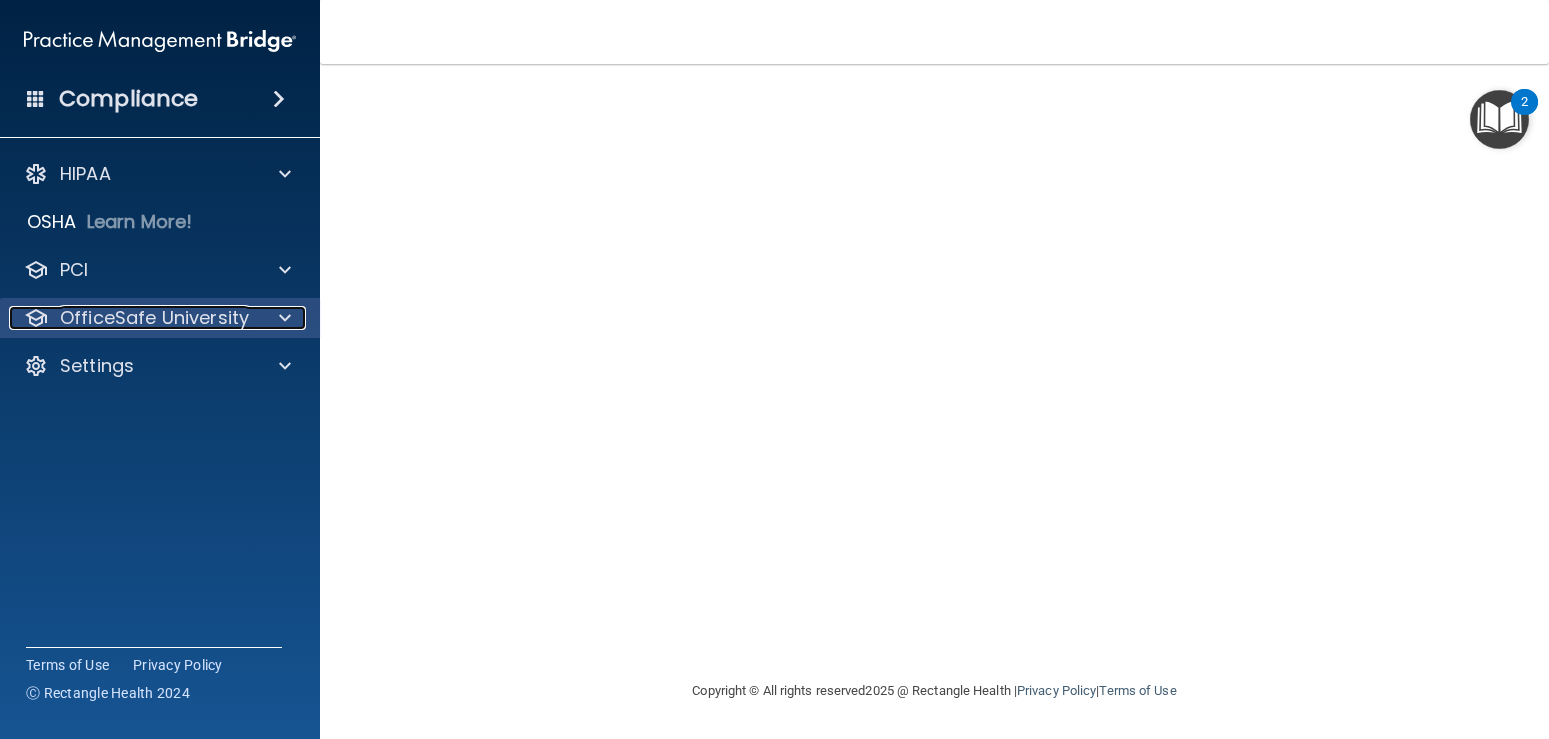 click on "OfficeSafe University" at bounding box center [154, 318] 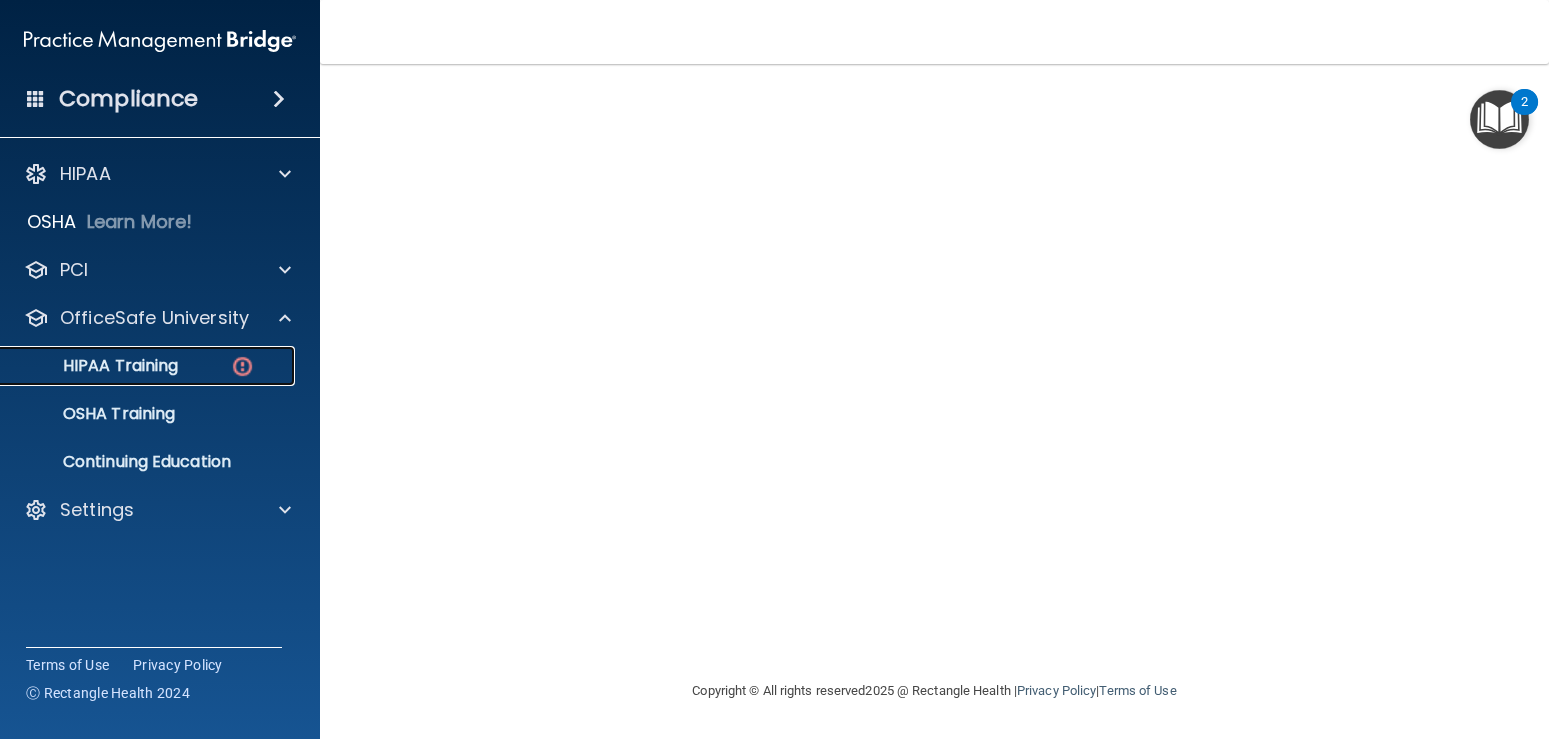 drag, startPoint x: 173, startPoint y: 363, endPoint x: 299, endPoint y: 350, distance: 126.66886 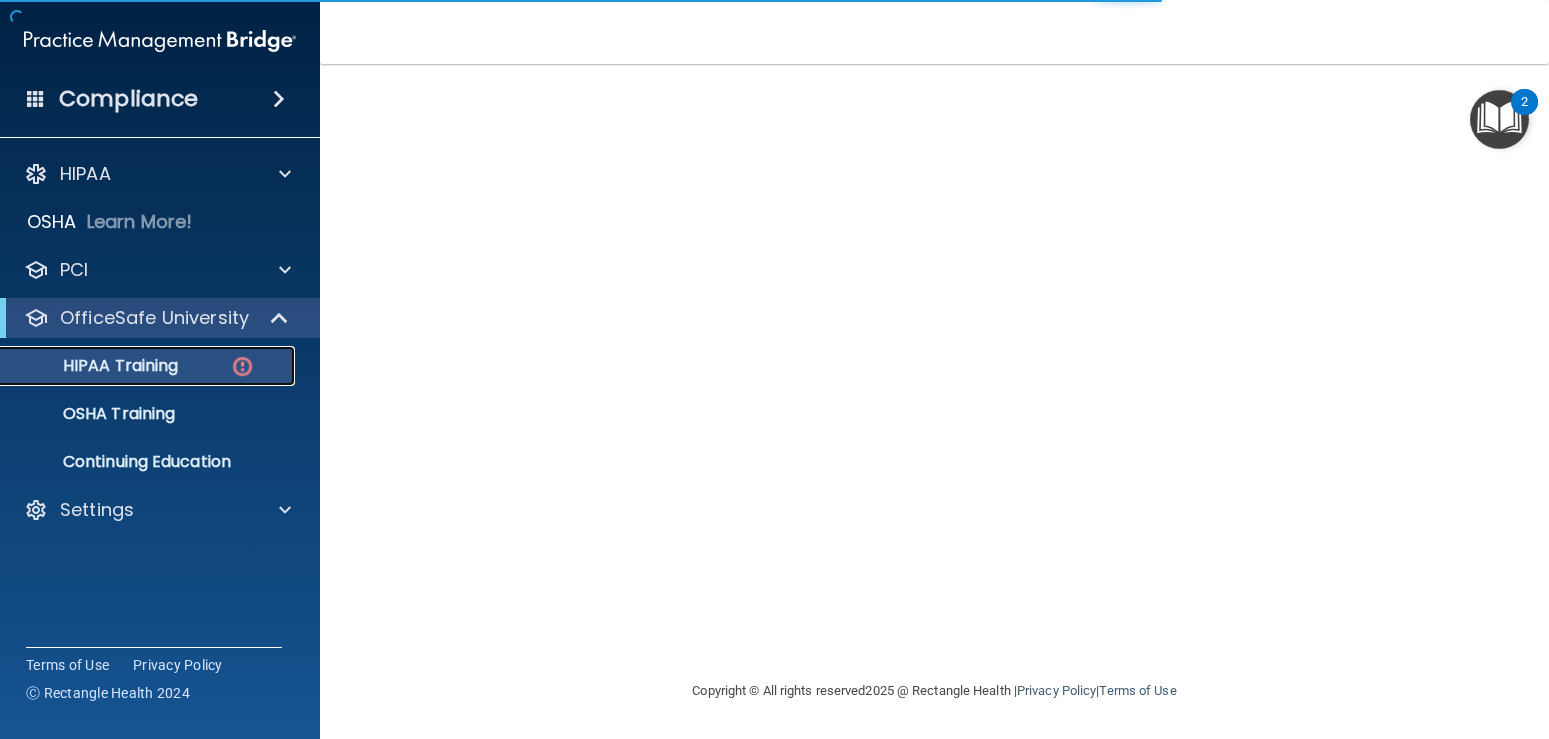 scroll, scrollTop: 403, scrollLeft: 0, axis: vertical 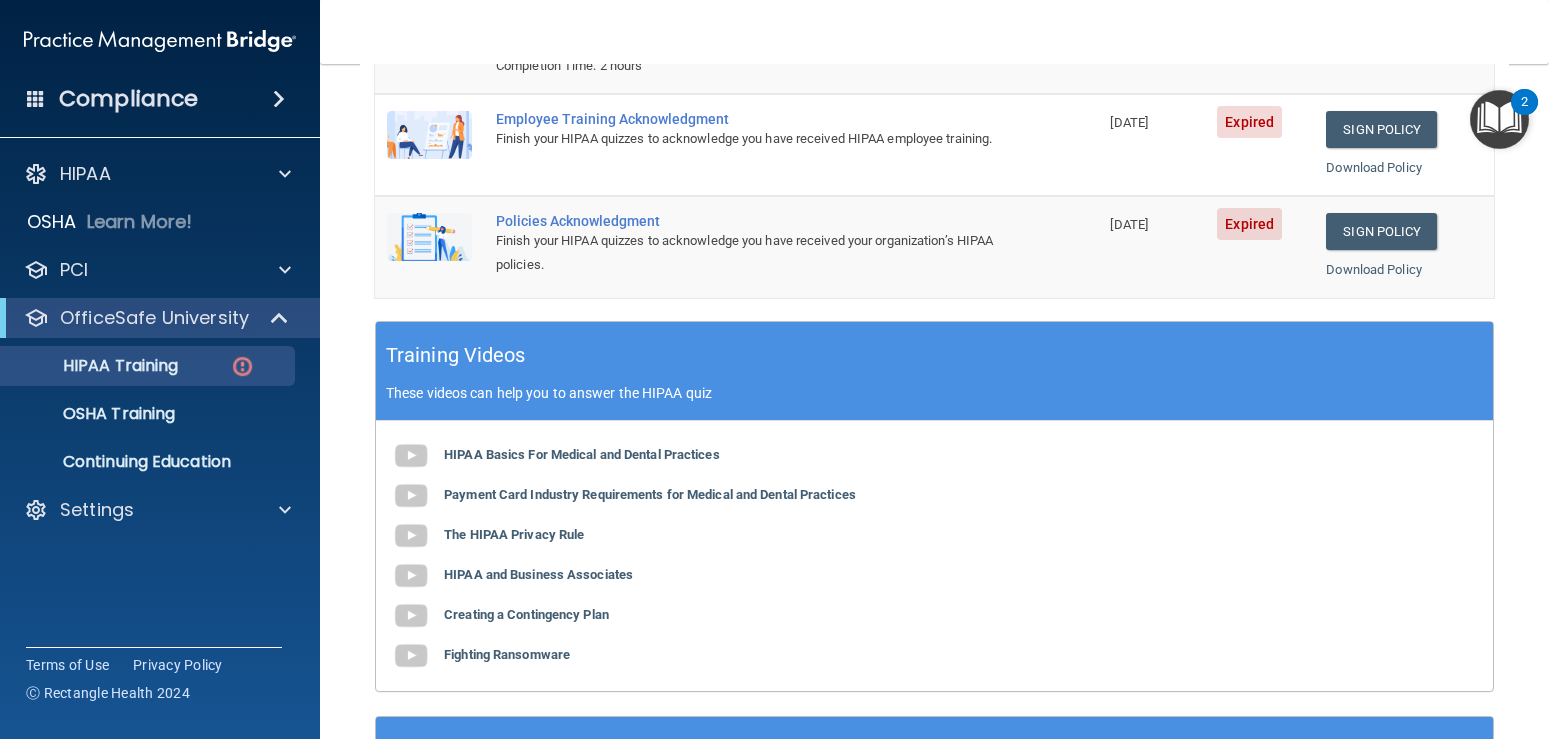 click on "Finish your HIPAA quizzes to acknowledge you have received your organization’s HIPAA policies." at bounding box center [747, 253] 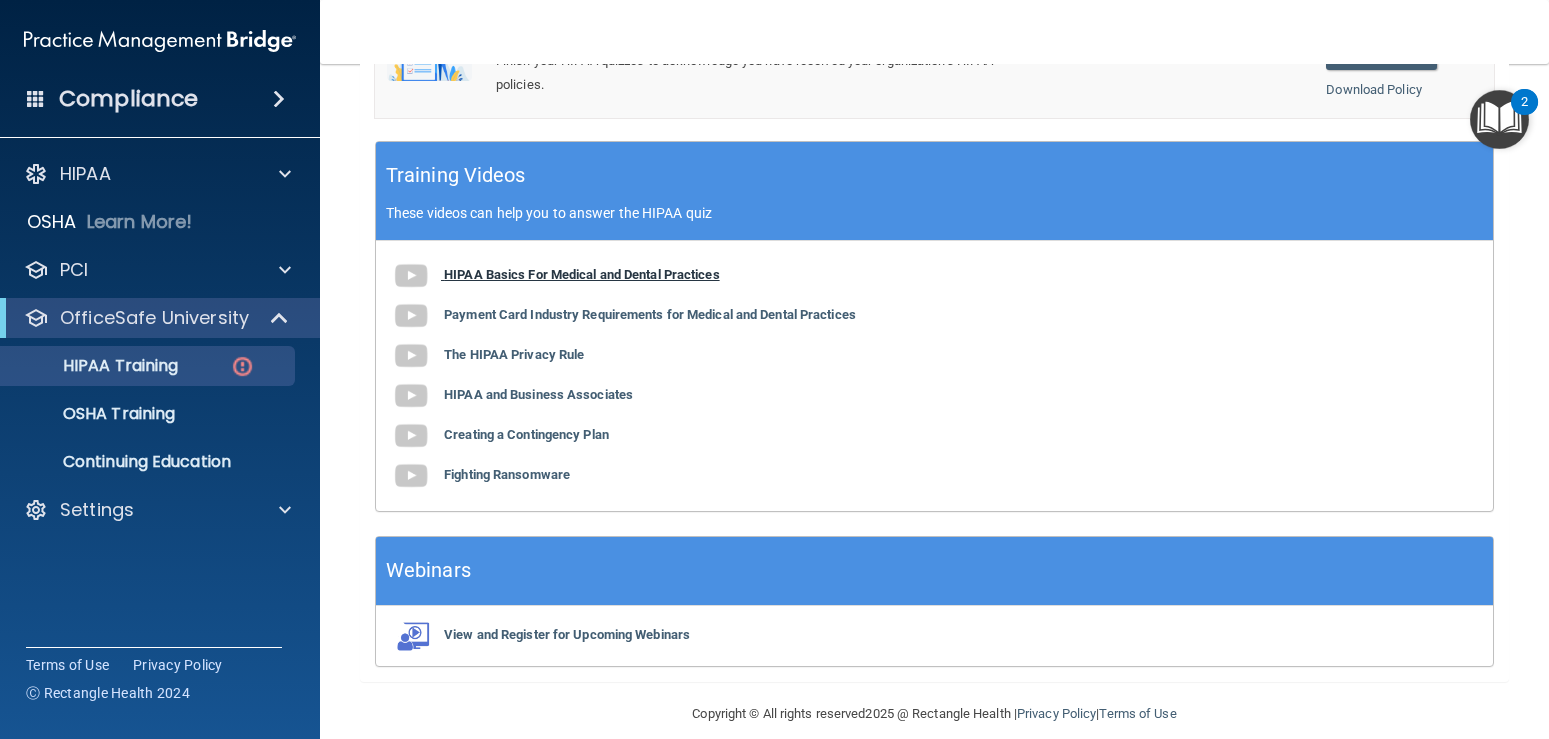 scroll, scrollTop: 223, scrollLeft: 0, axis: vertical 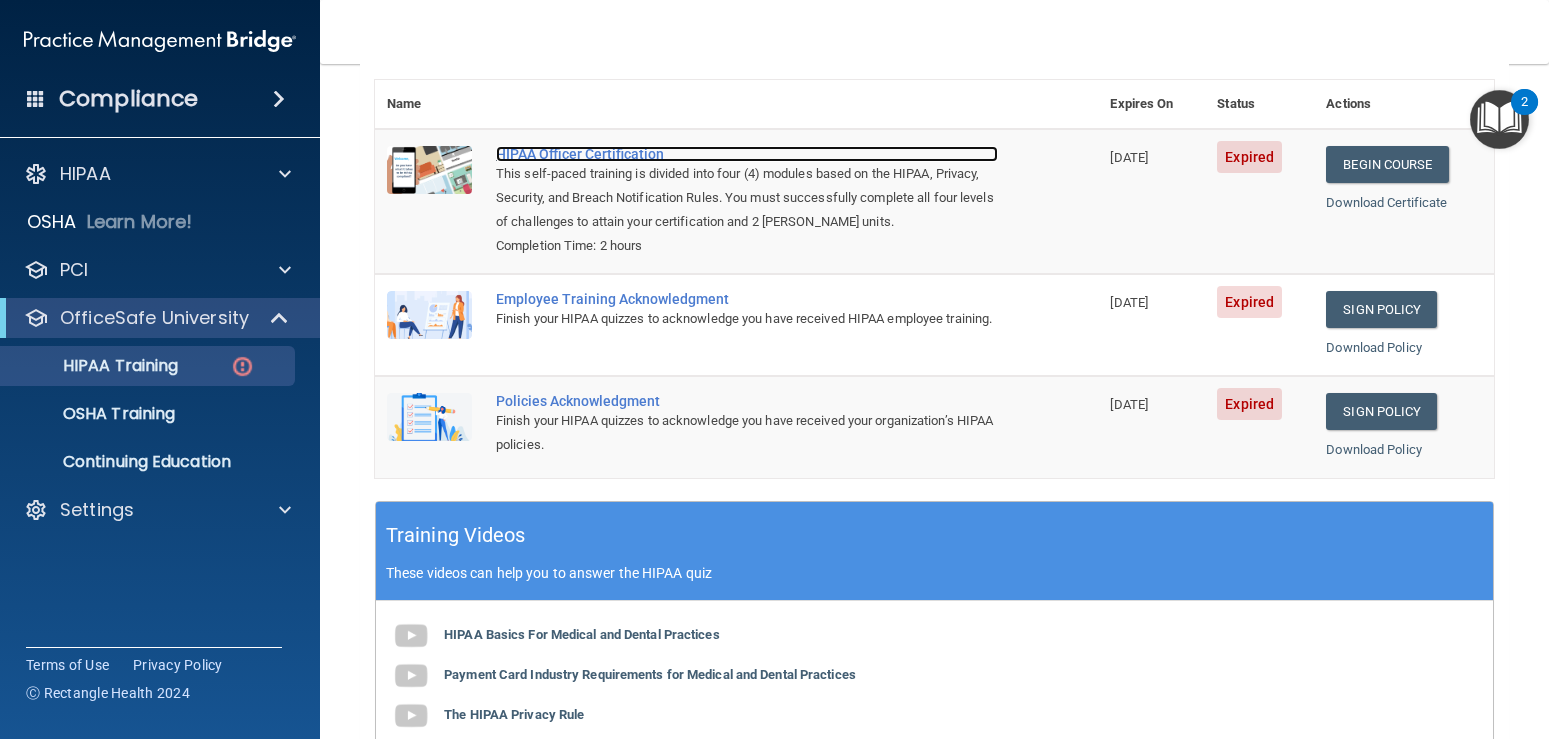 click on "HIPAA Officer Certification" at bounding box center (747, 154) 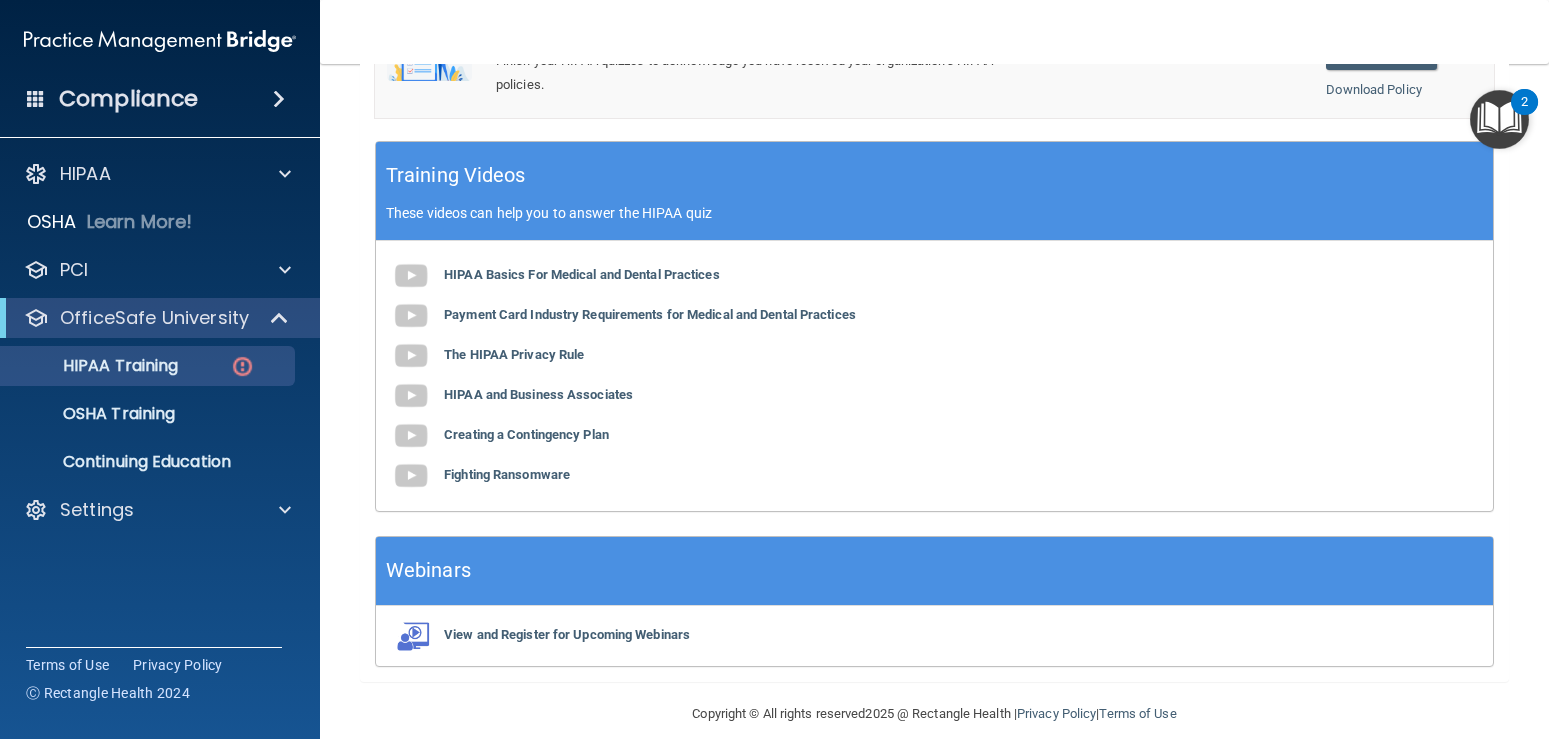 scroll, scrollTop: 313, scrollLeft: 0, axis: vertical 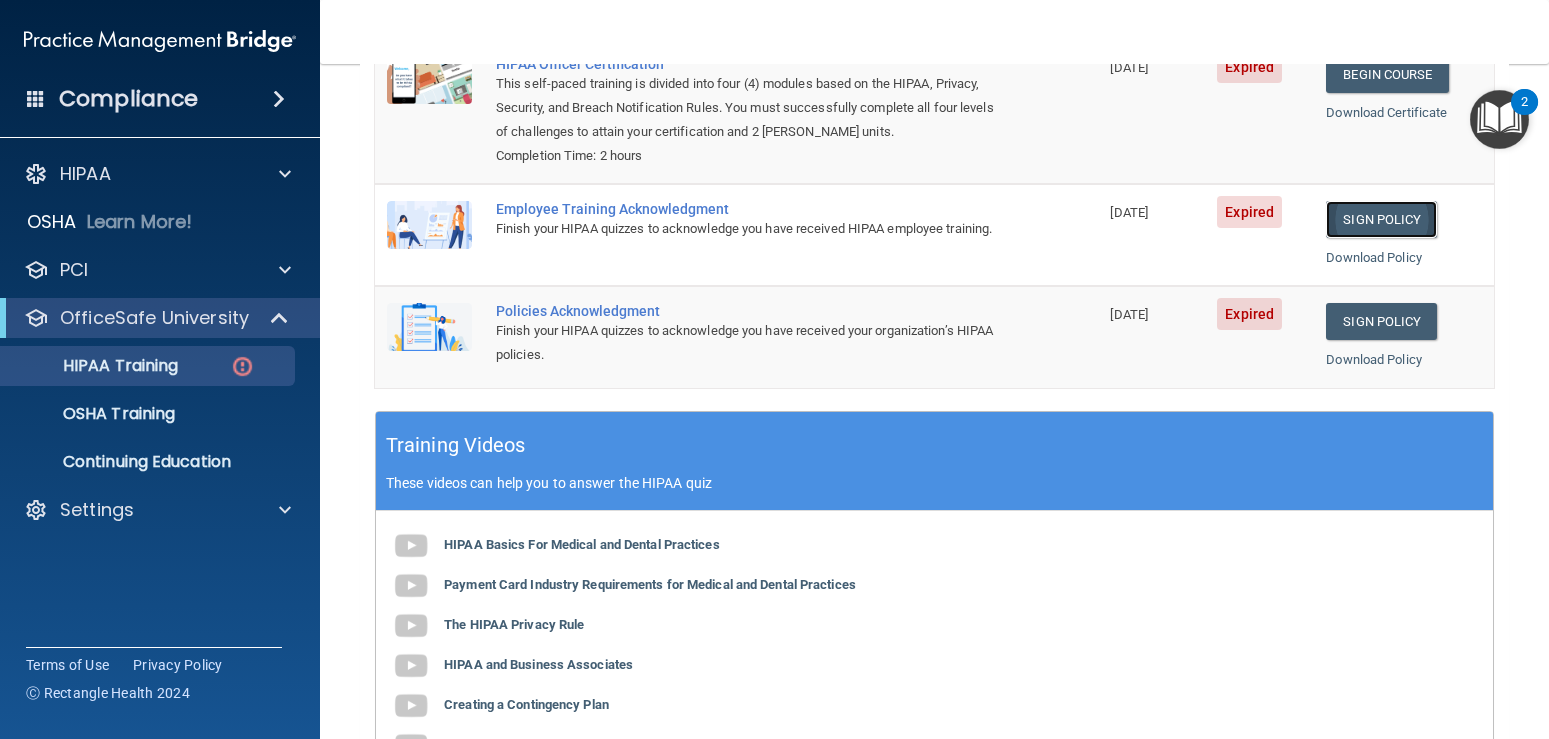 click on "Sign Policy" at bounding box center (1381, 219) 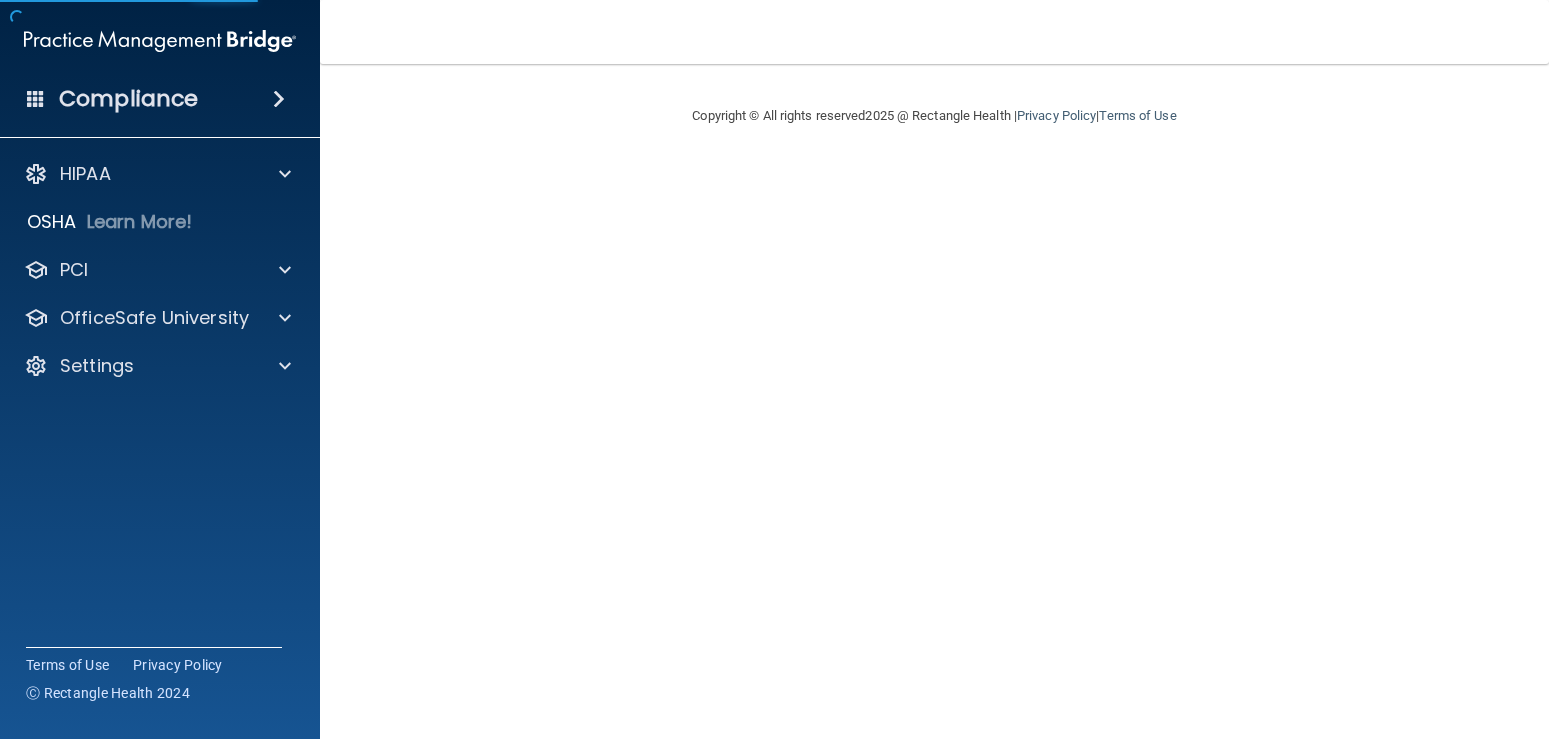 scroll, scrollTop: 0, scrollLeft: 0, axis: both 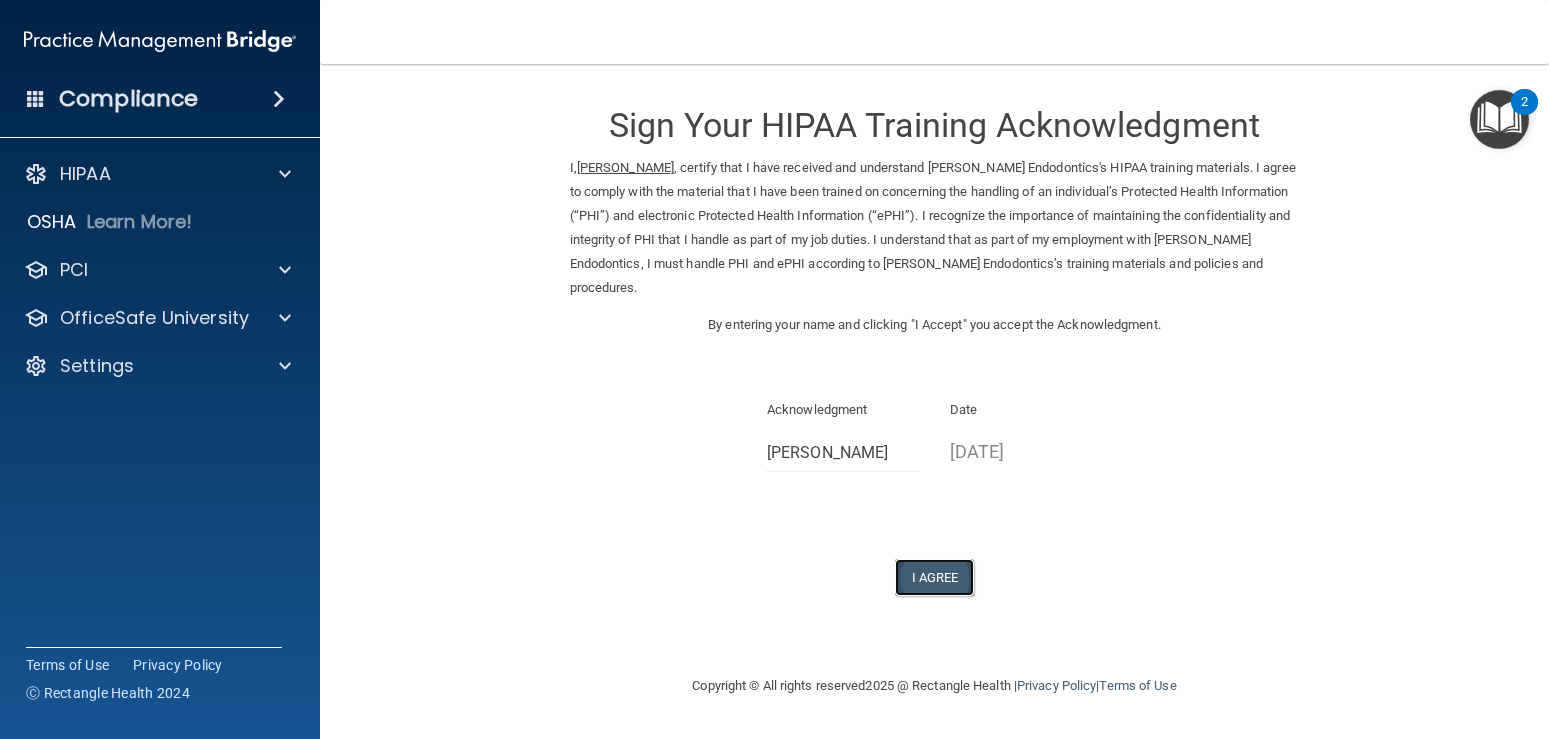 click on "I Agree" at bounding box center [935, 577] 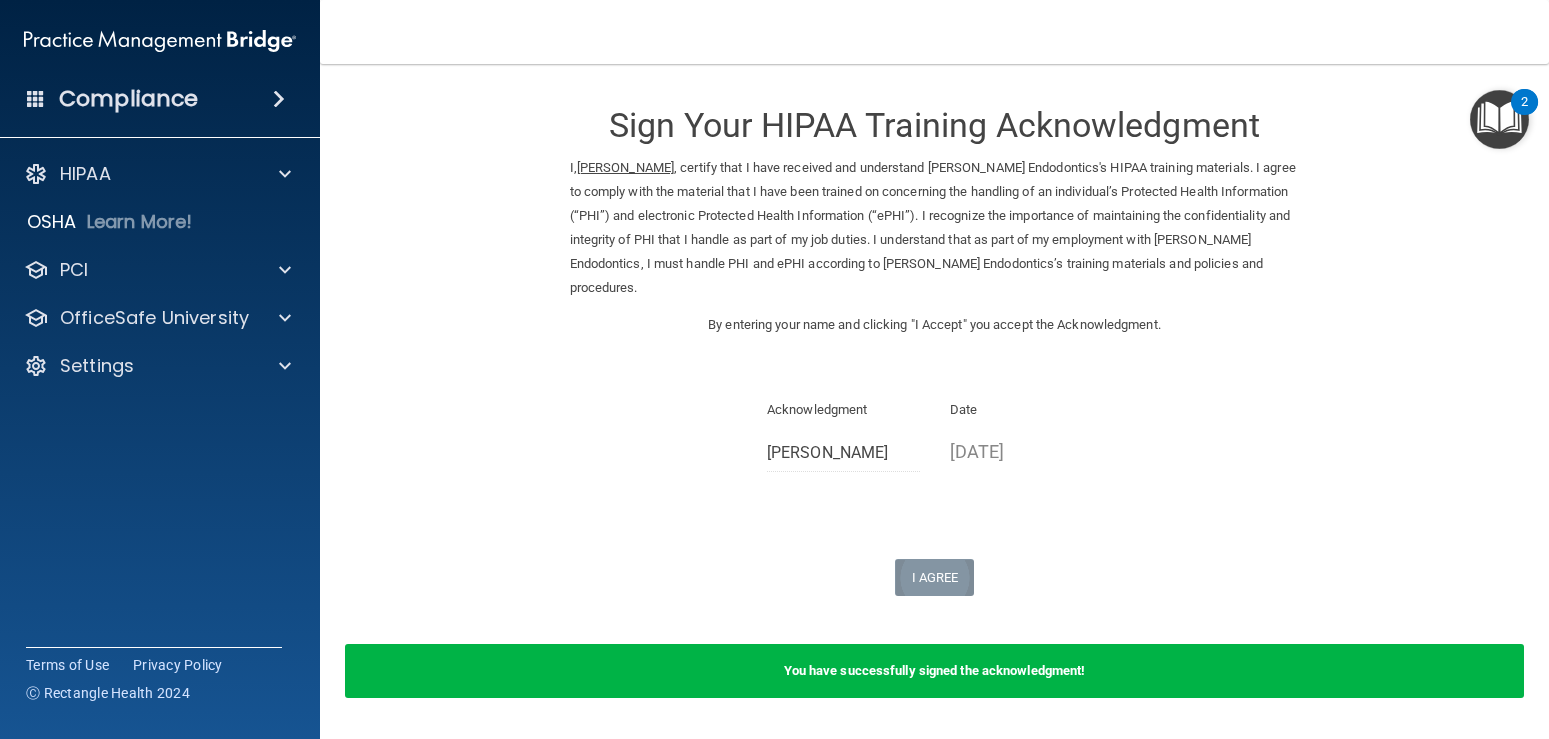 scroll, scrollTop: 63, scrollLeft: 0, axis: vertical 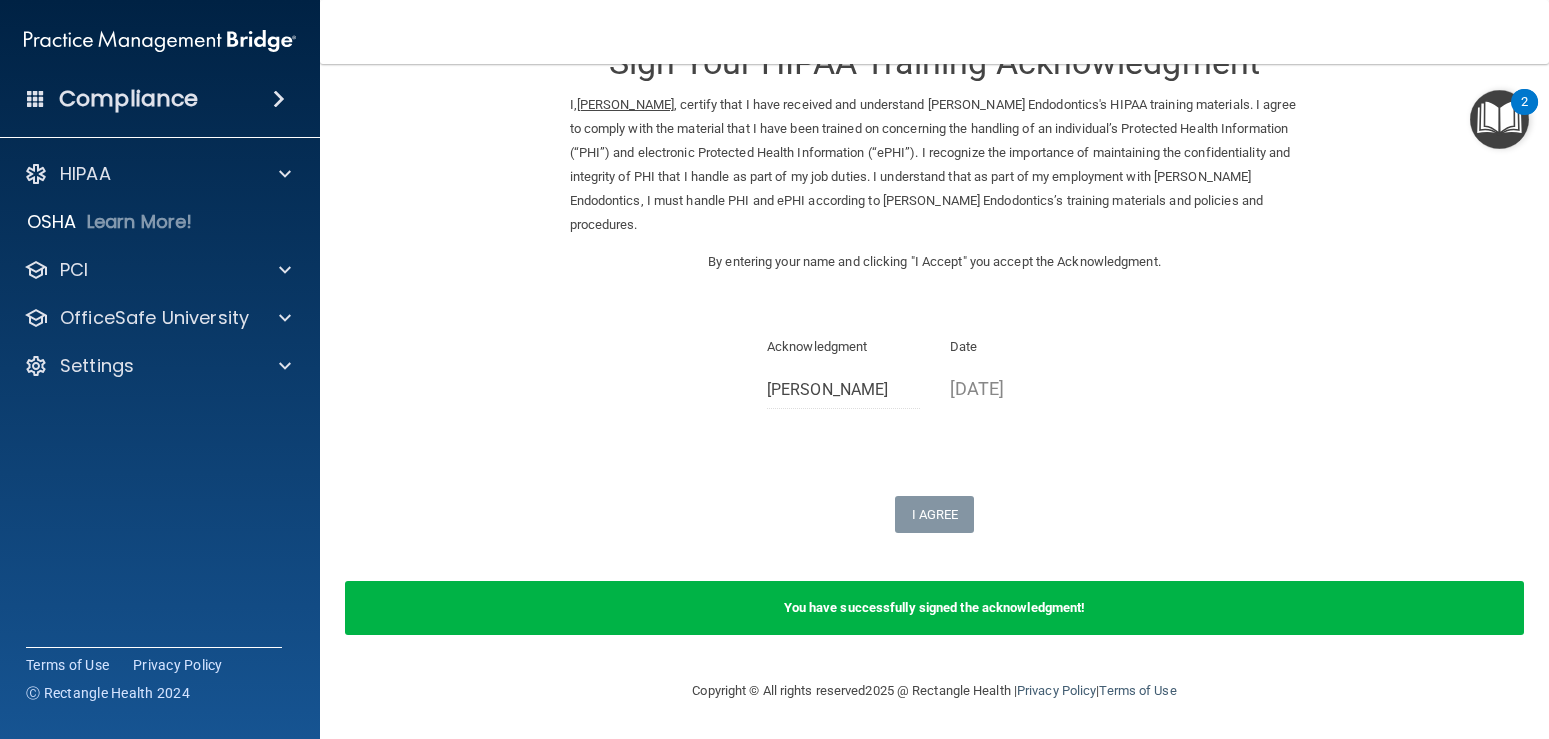 click on "You have successfully signed the acknowledgment!" at bounding box center [934, 619] 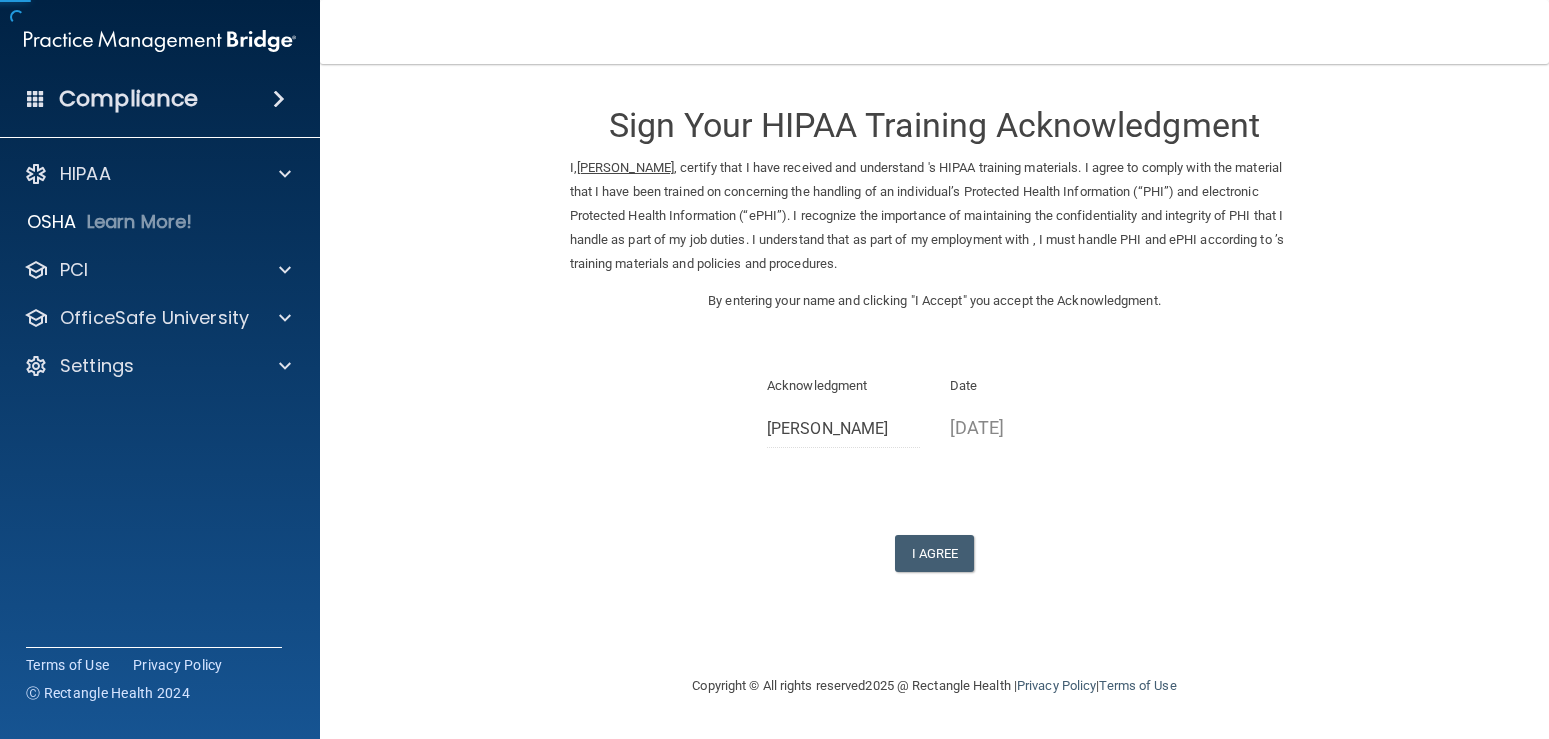scroll, scrollTop: 0, scrollLeft: 0, axis: both 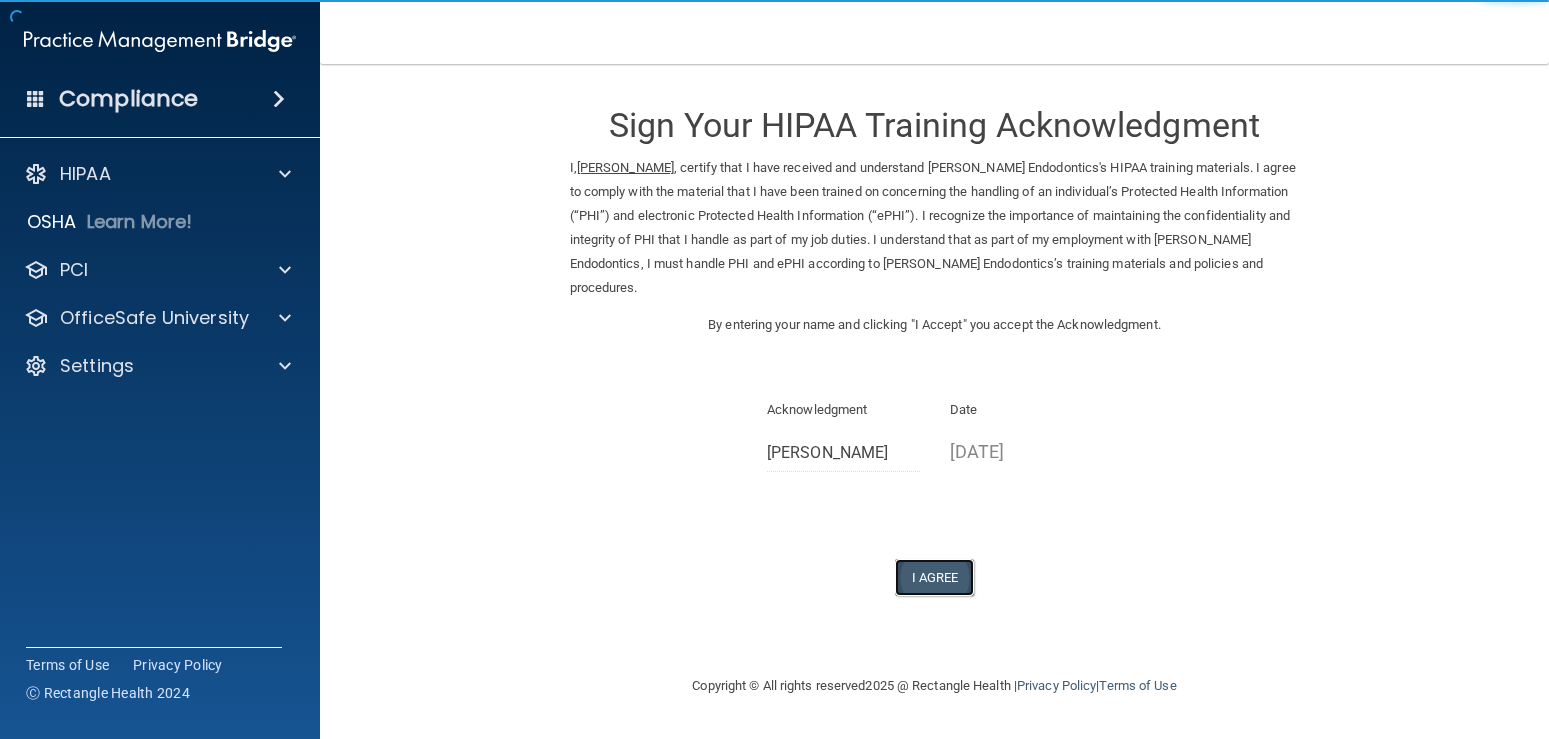 click on "I Agree" at bounding box center [935, 577] 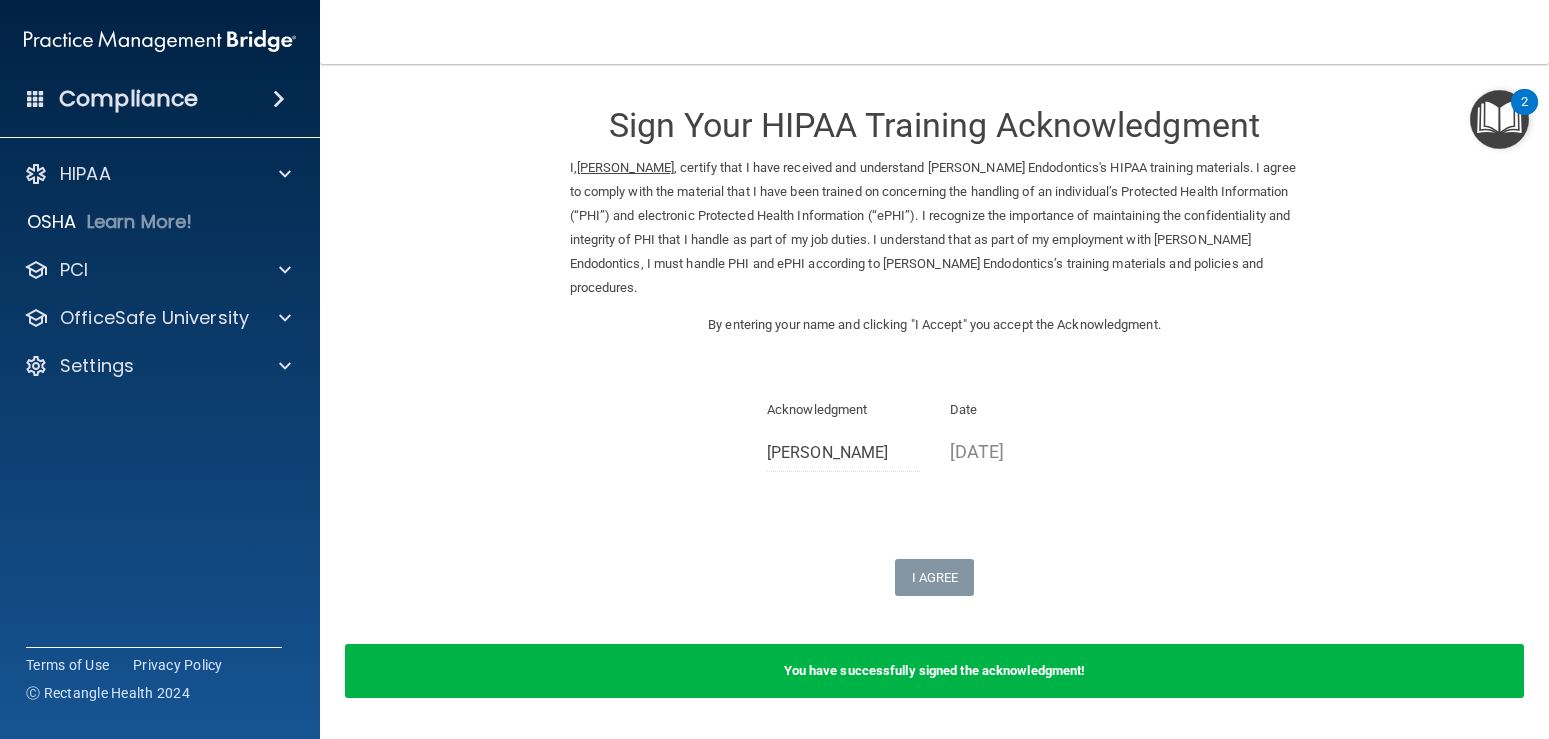 click on "You have successfully signed the acknowledgment!" at bounding box center (934, 671) 